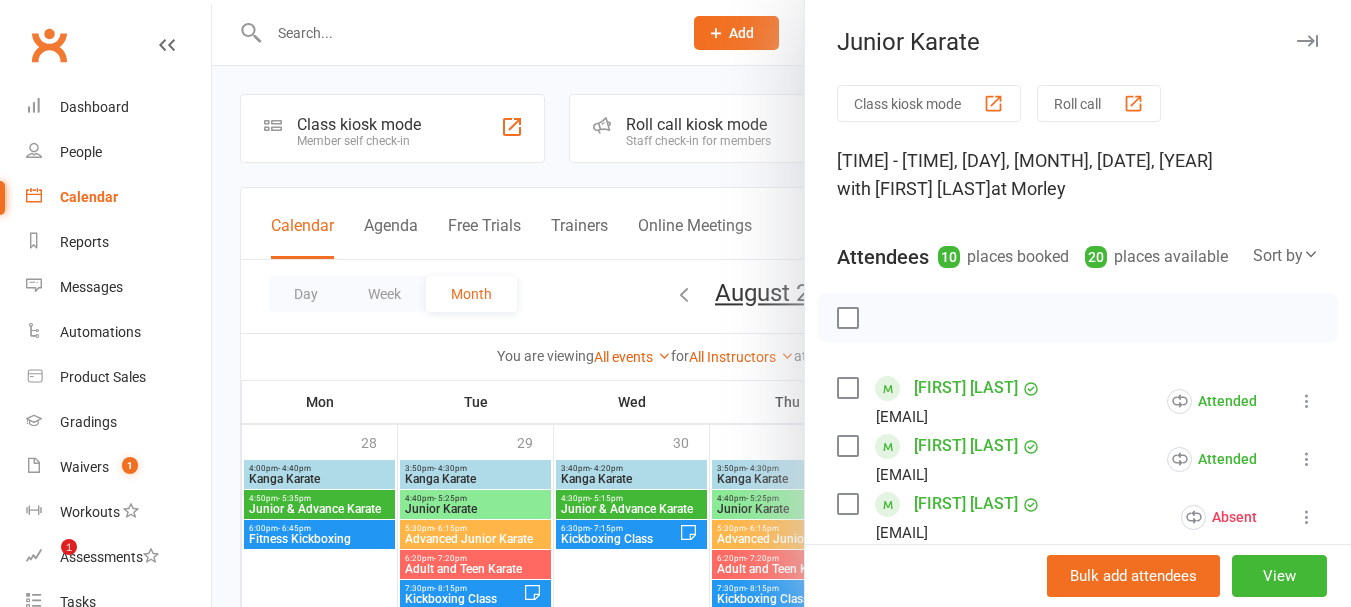 scroll, scrollTop: 231, scrollLeft: 0, axis: vertical 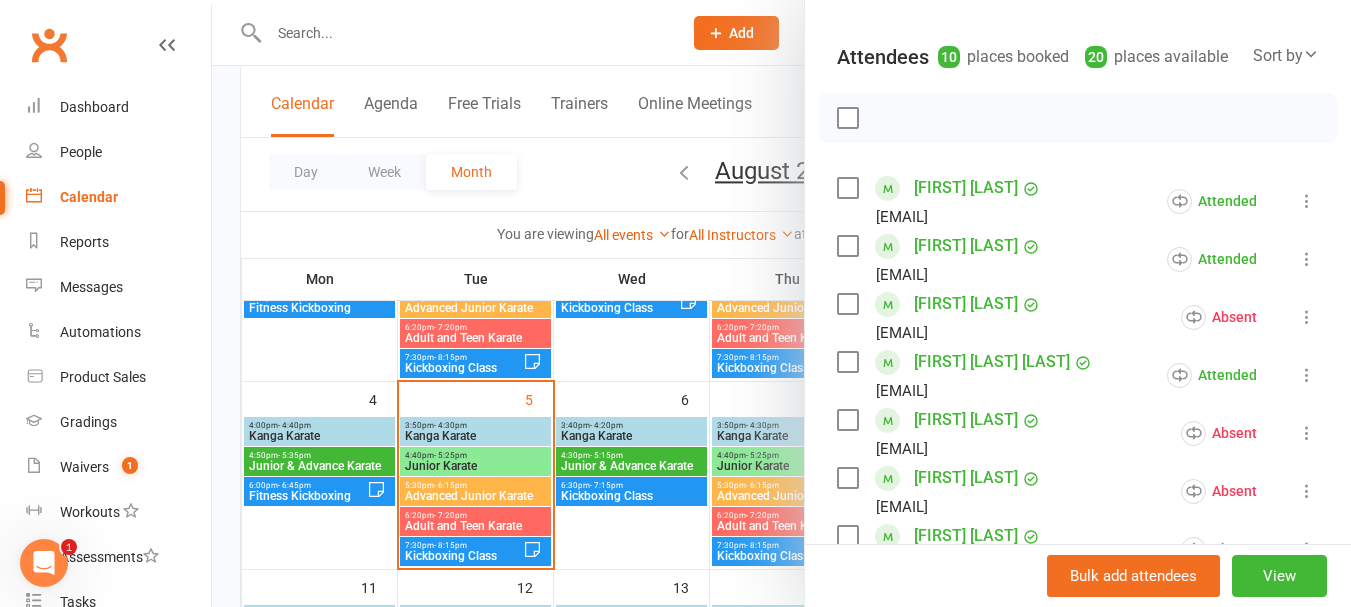 click at bounding box center (781, 303) 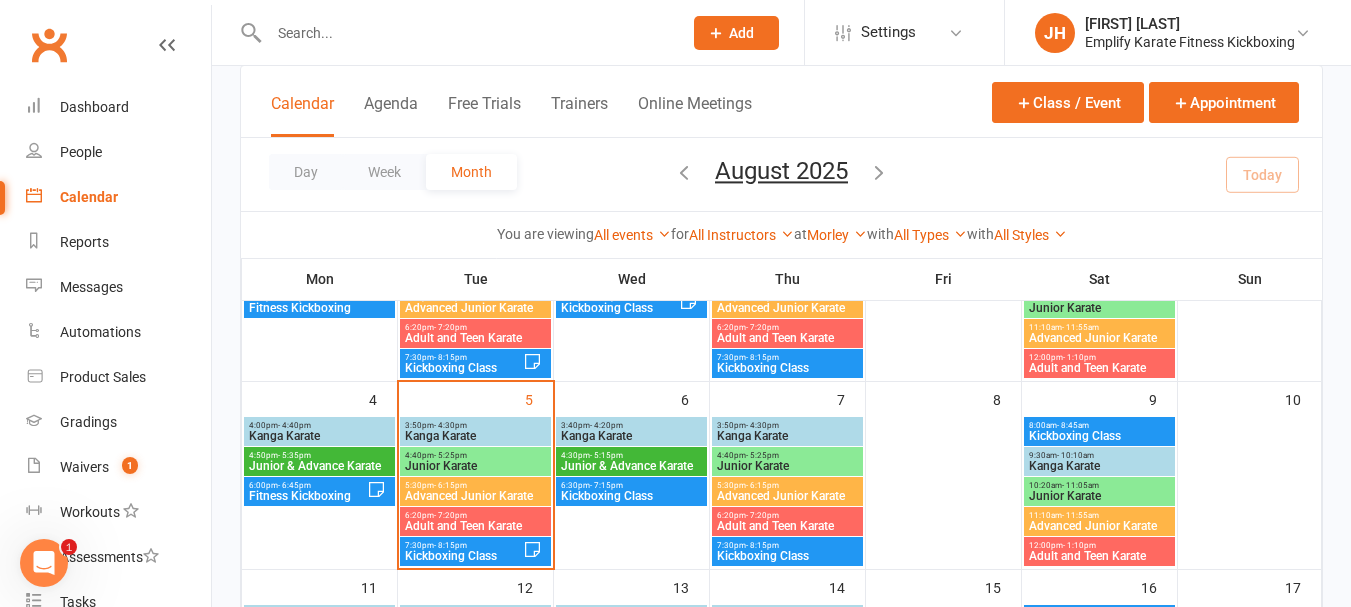 click on "Advanced Junior Karate" at bounding box center (475, 496) 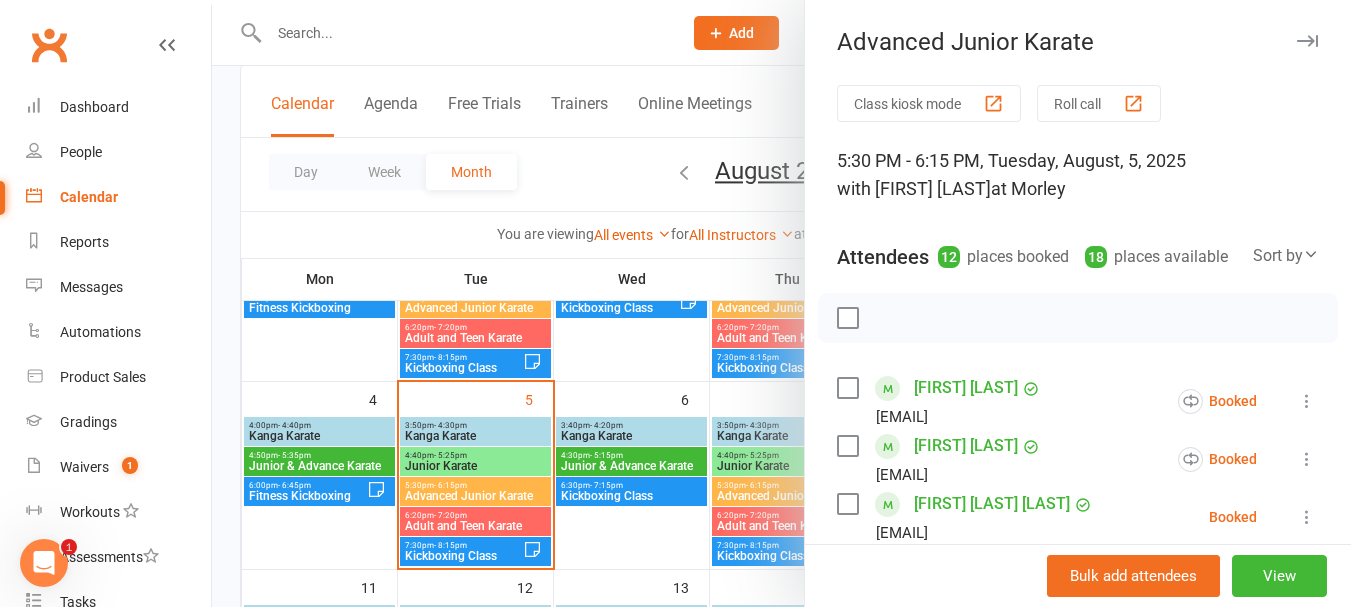 click at bounding box center [847, 318] 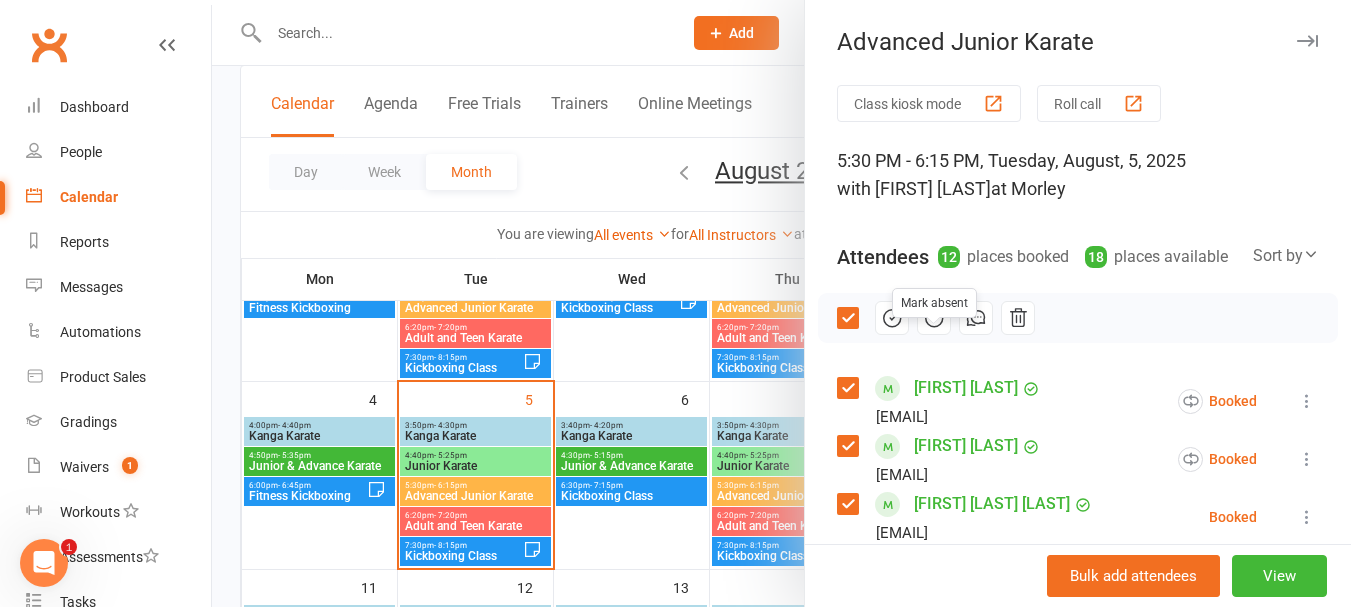 click 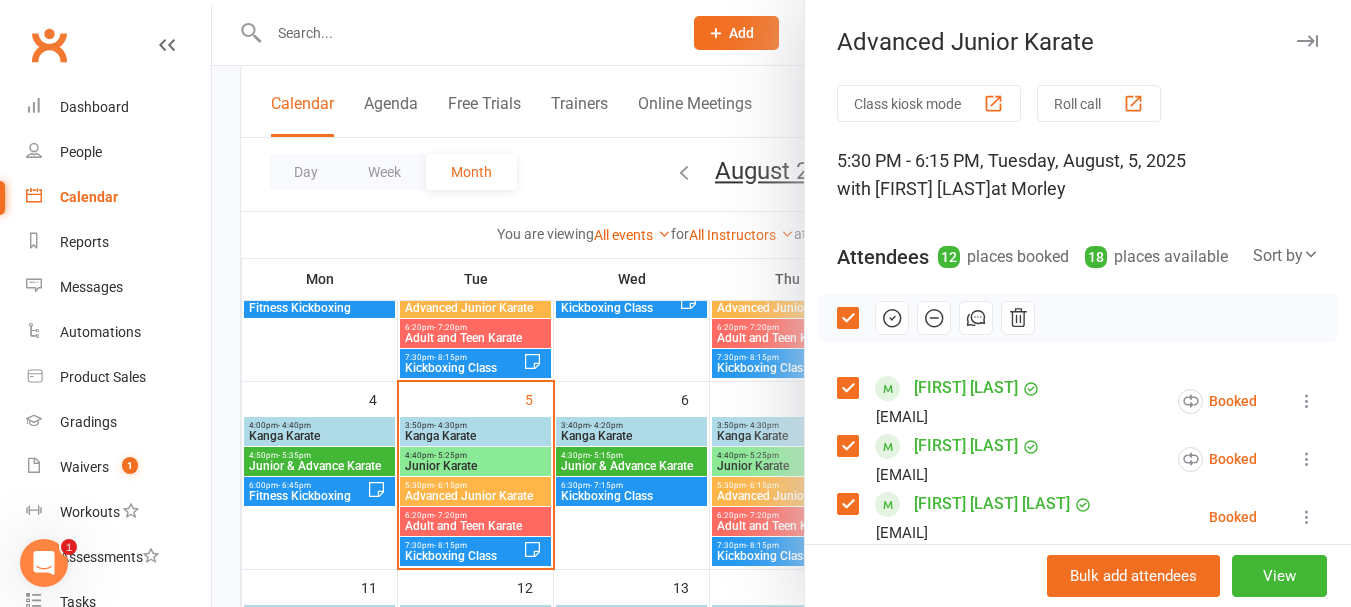 click at bounding box center [847, 318] 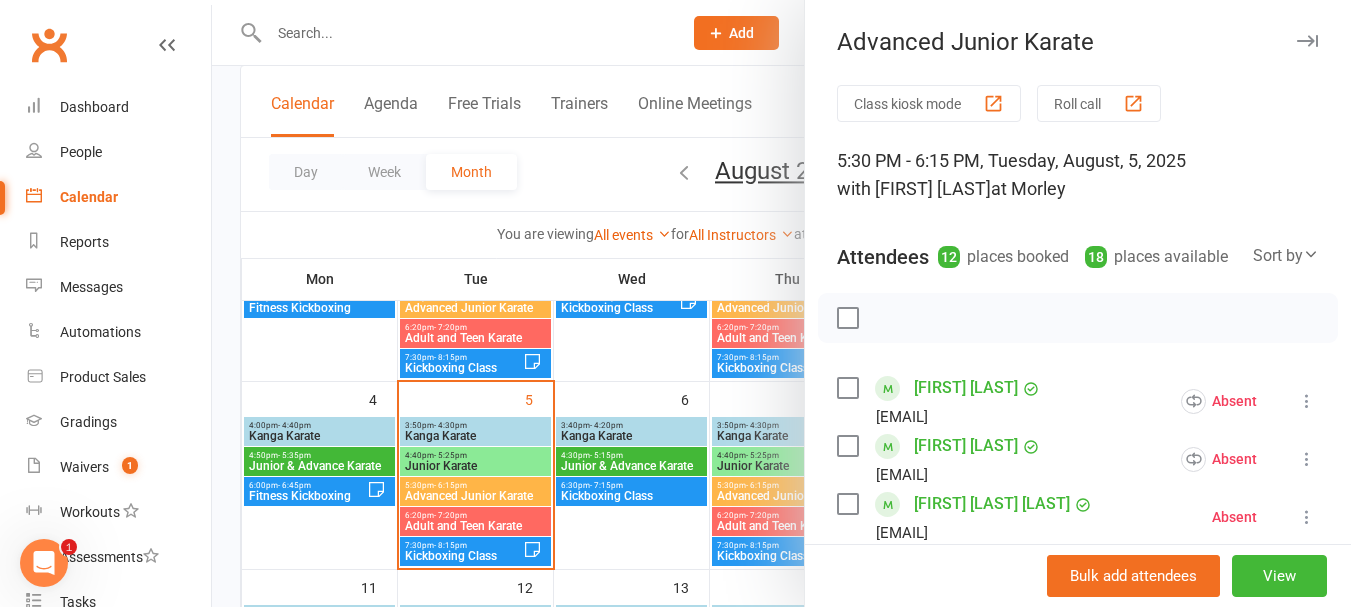 click at bounding box center [847, 388] 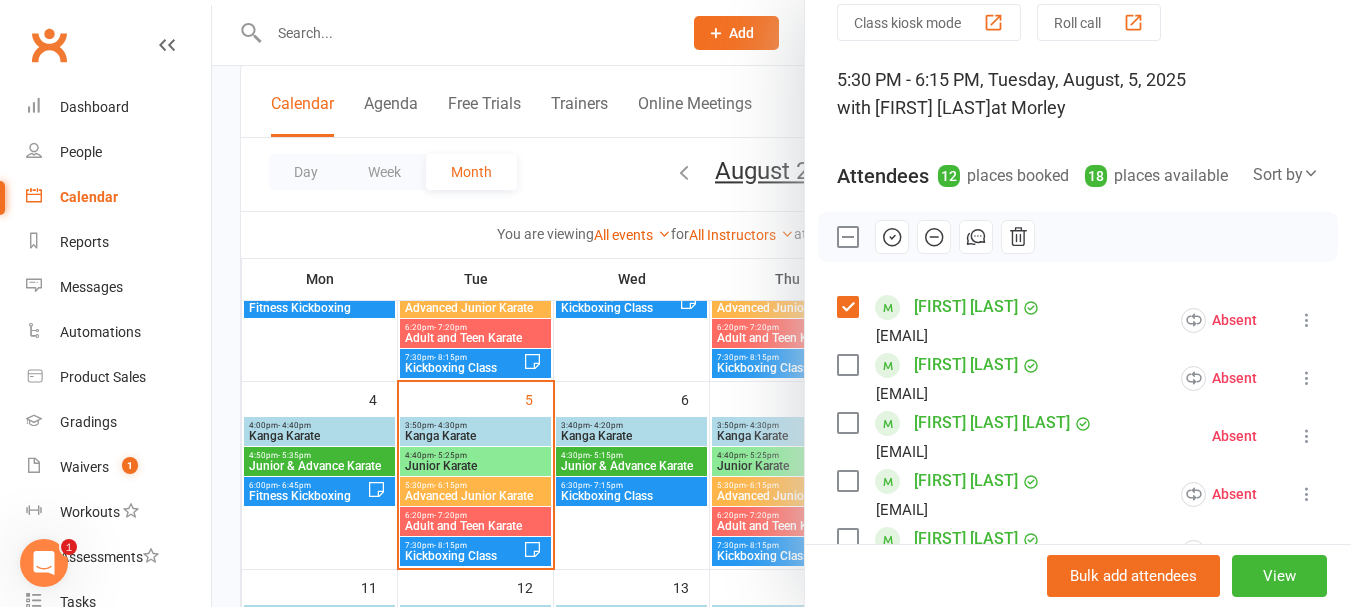 scroll, scrollTop: 200, scrollLeft: 0, axis: vertical 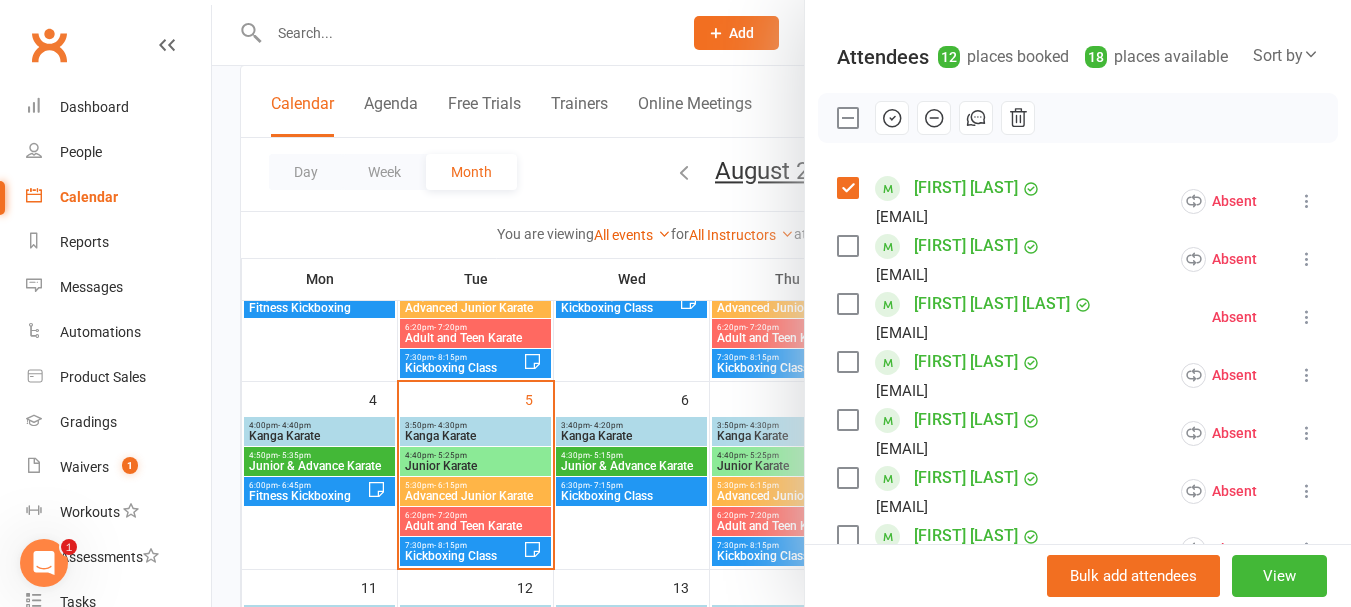 click at bounding box center (847, 246) 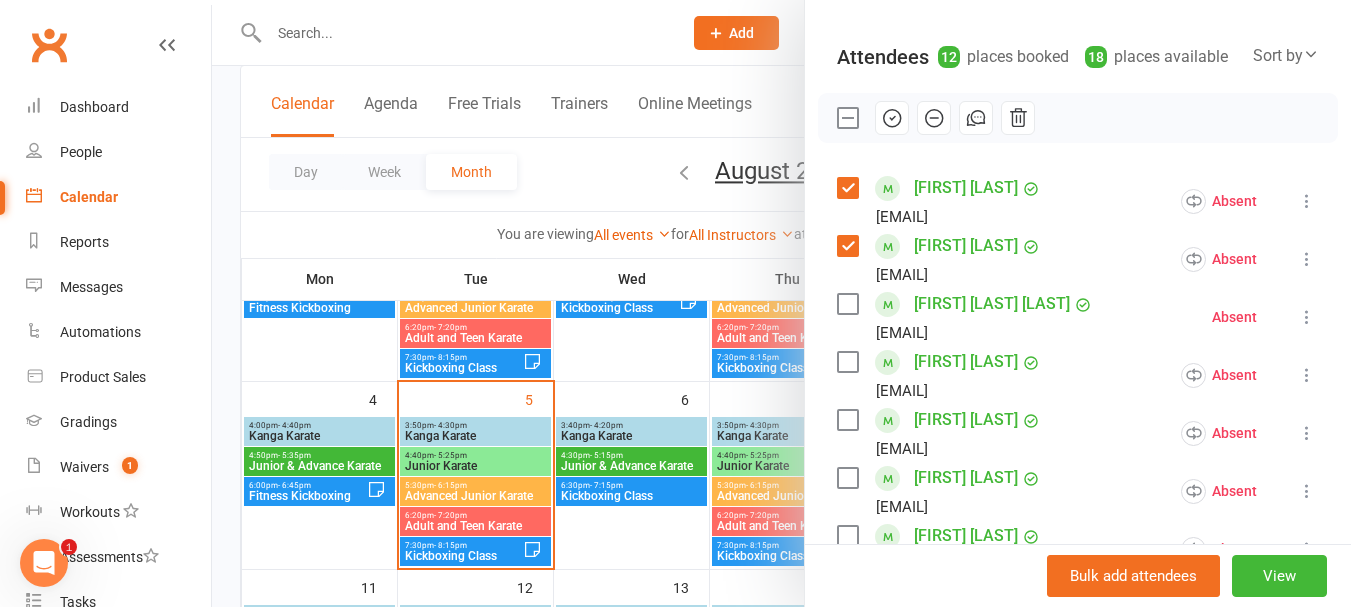 click at bounding box center (847, 304) 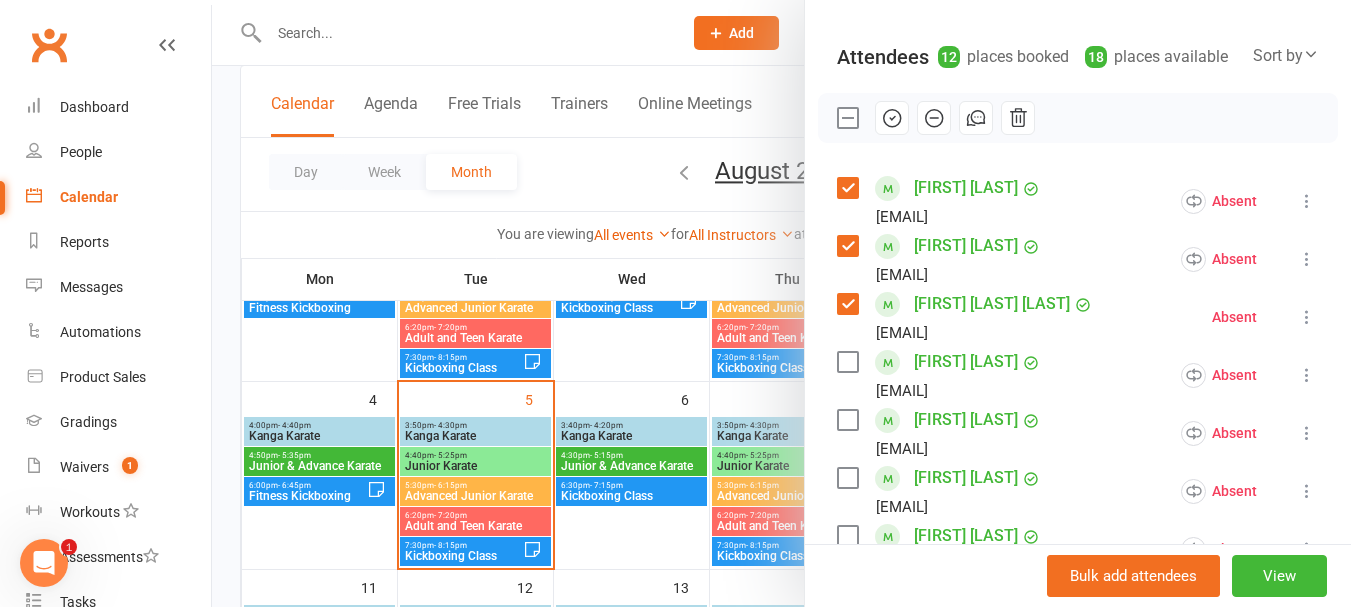 click at bounding box center (847, 362) 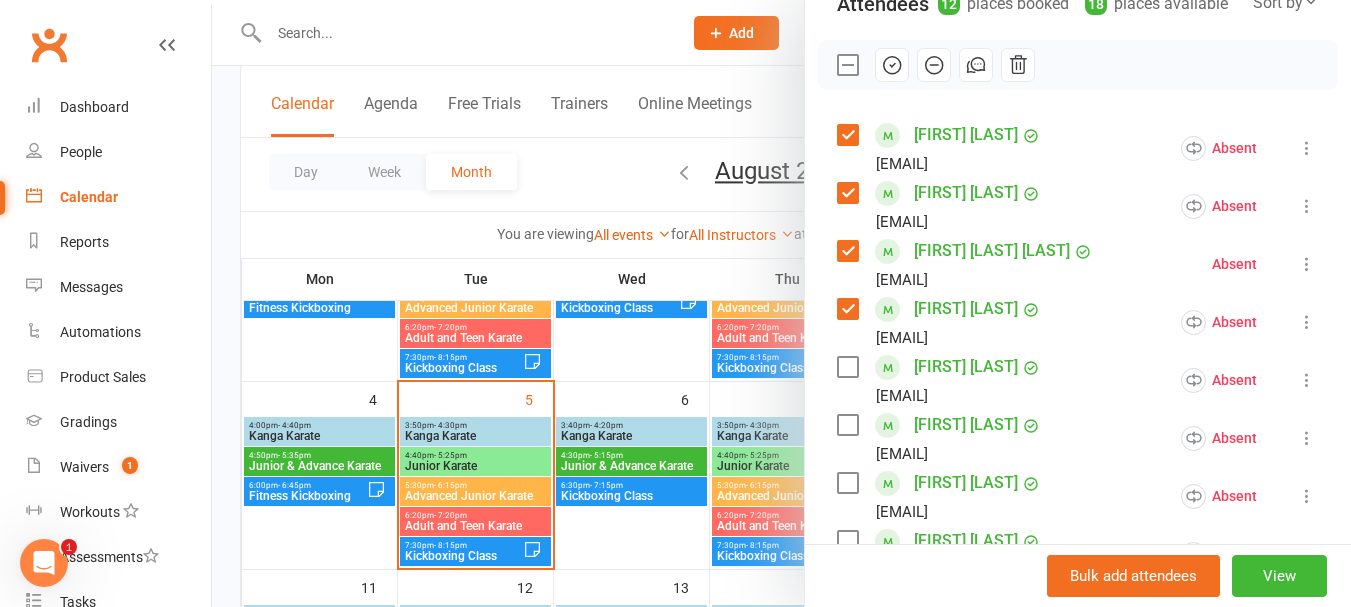 scroll, scrollTop: 300, scrollLeft: 0, axis: vertical 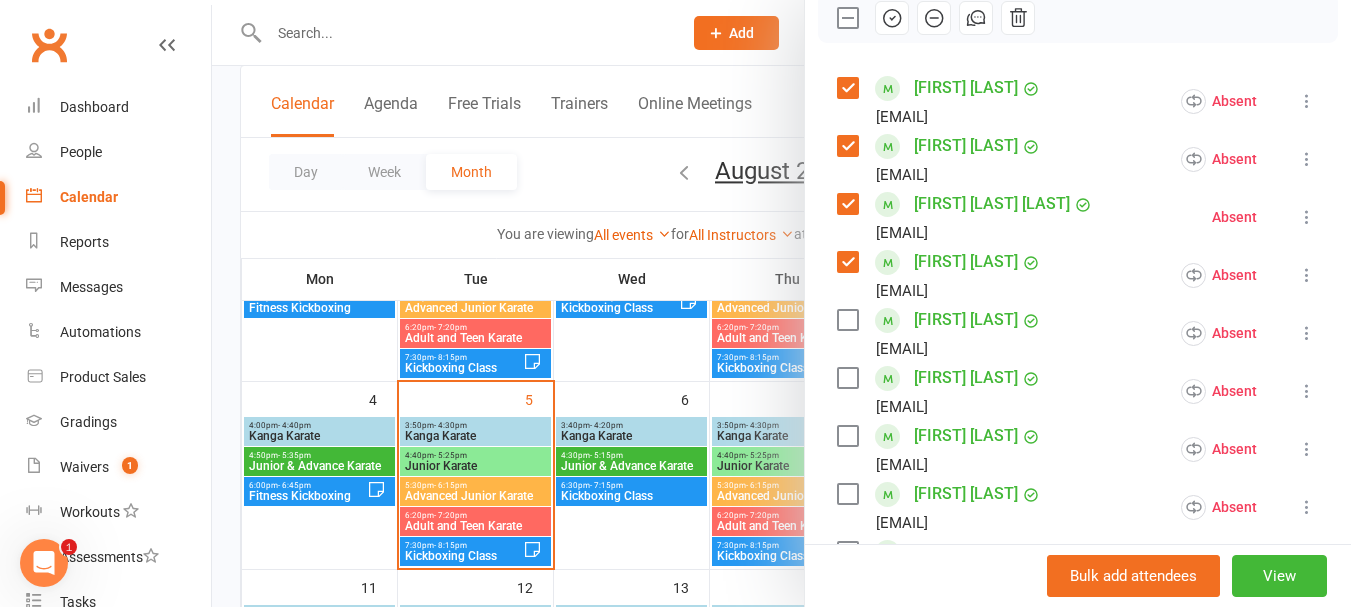 click at bounding box center (847, 378) 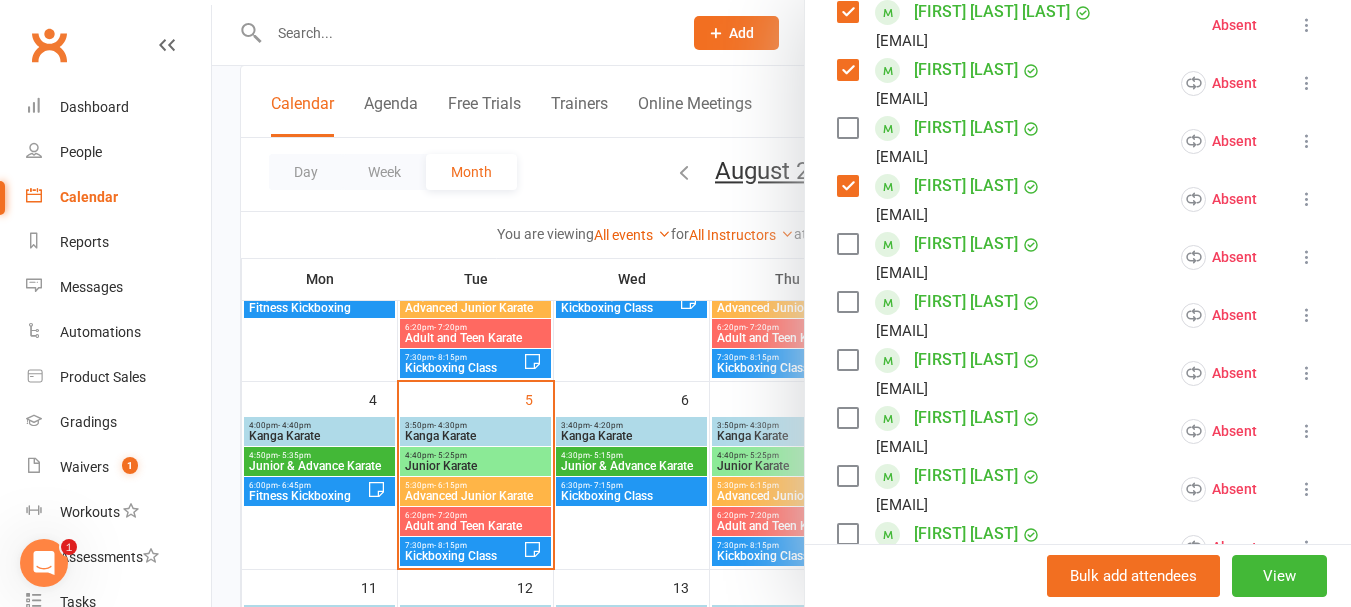 scroll, scrollTop: 500, scrollLeft: 0, axis: vertical 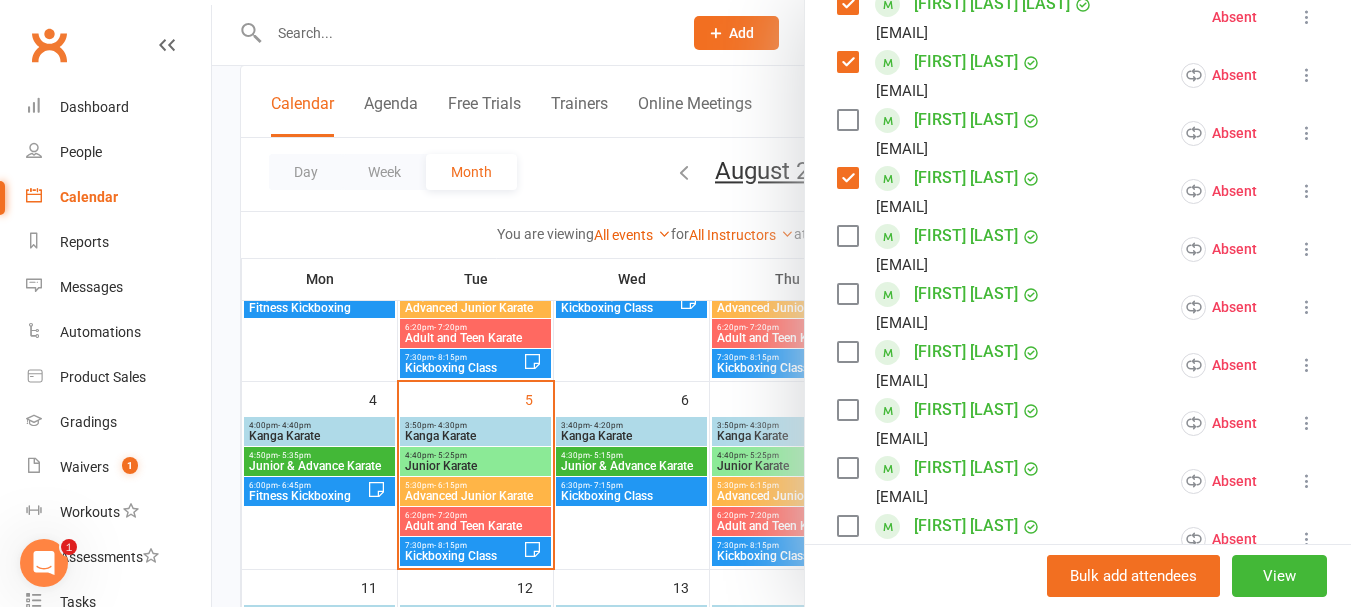 click at bounding box center (847, 236) 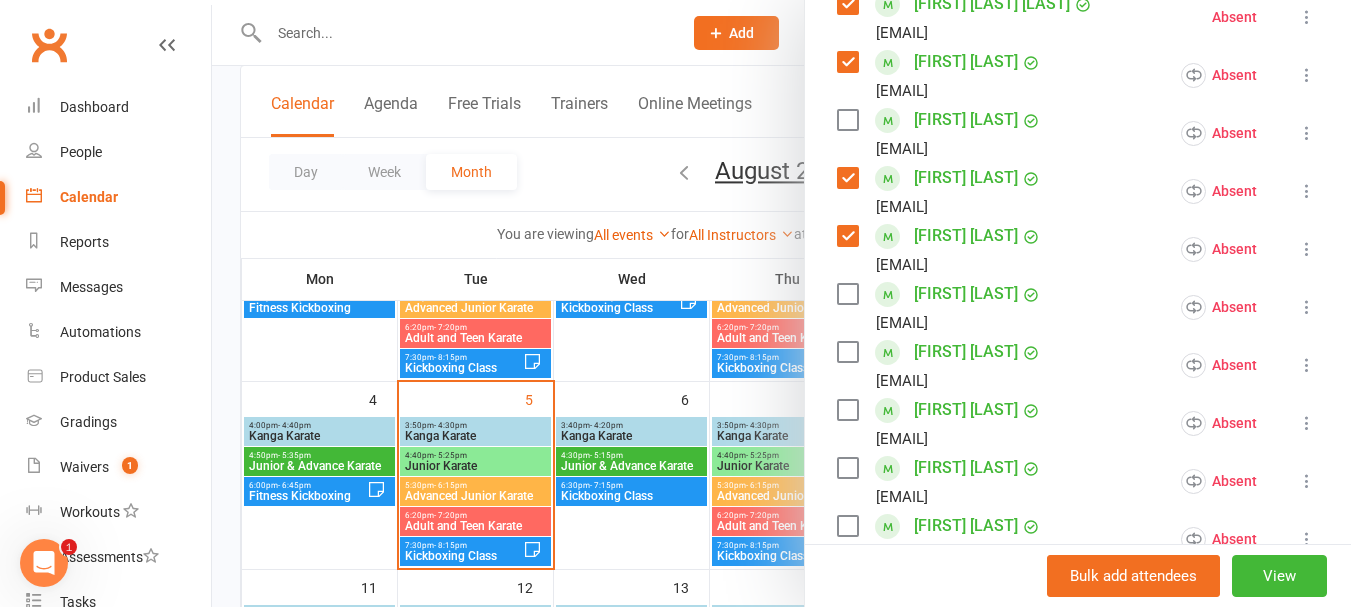 click at bounding box center (847, 294) 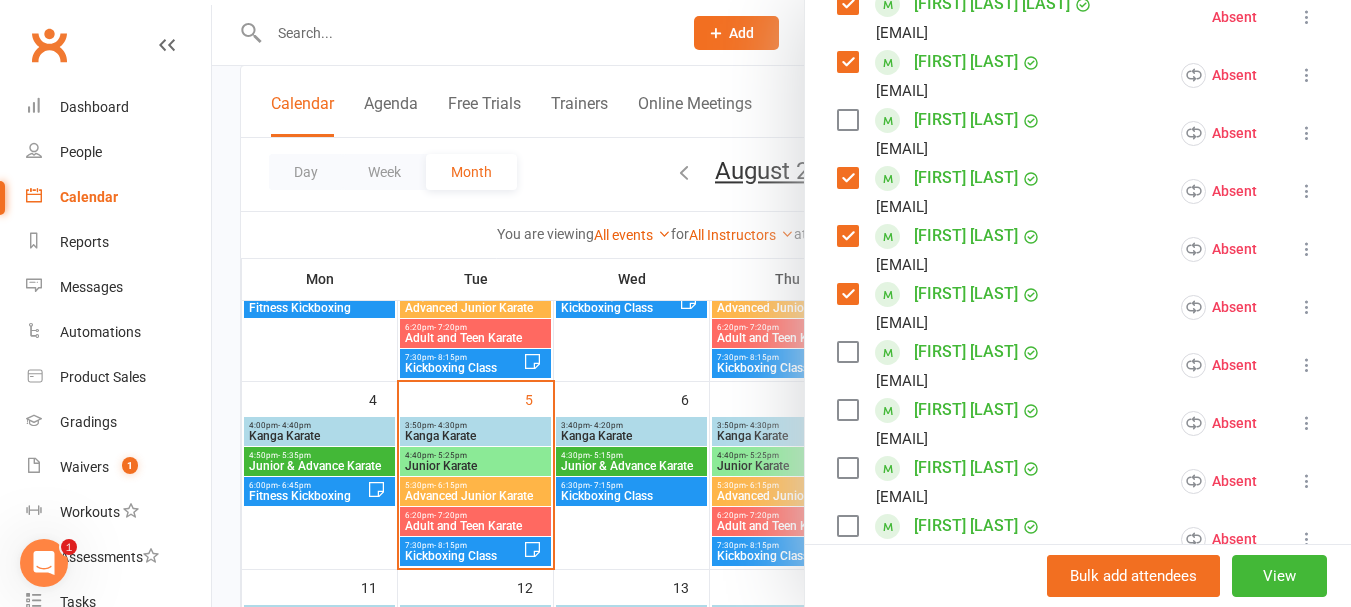 click at bounding box center (847, 352) 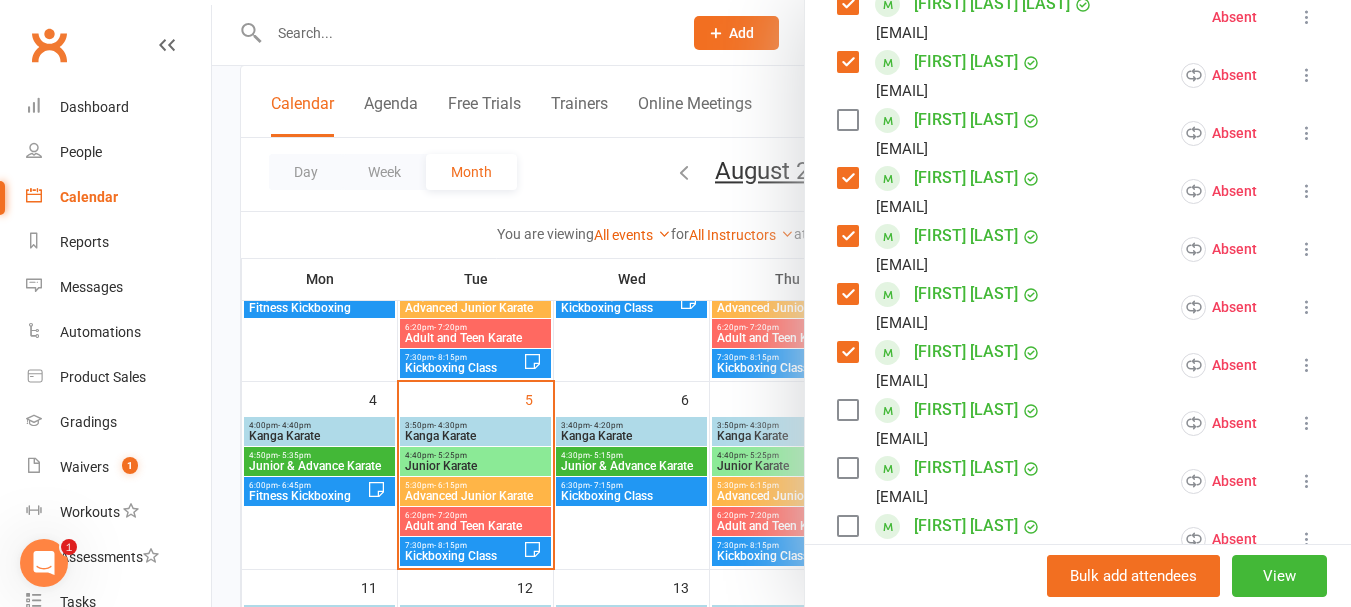 click at bounding box center [847, 410] 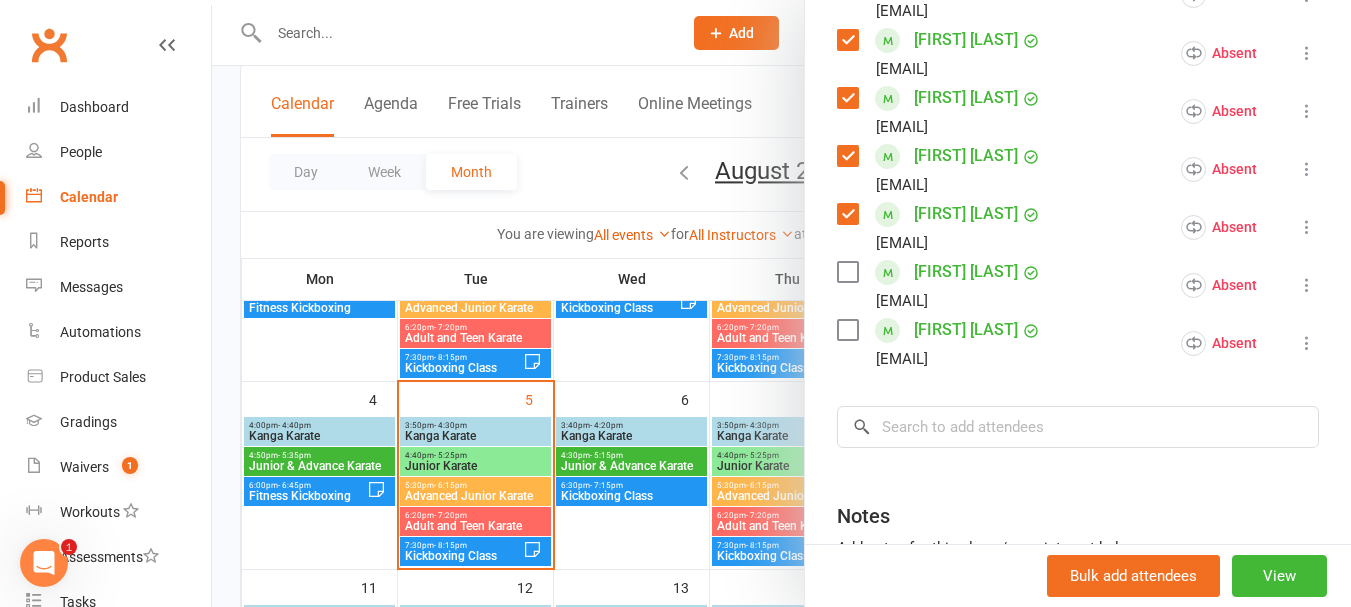 scroll, scrollTop: 700, scrollLeft: 0, axis: vertical 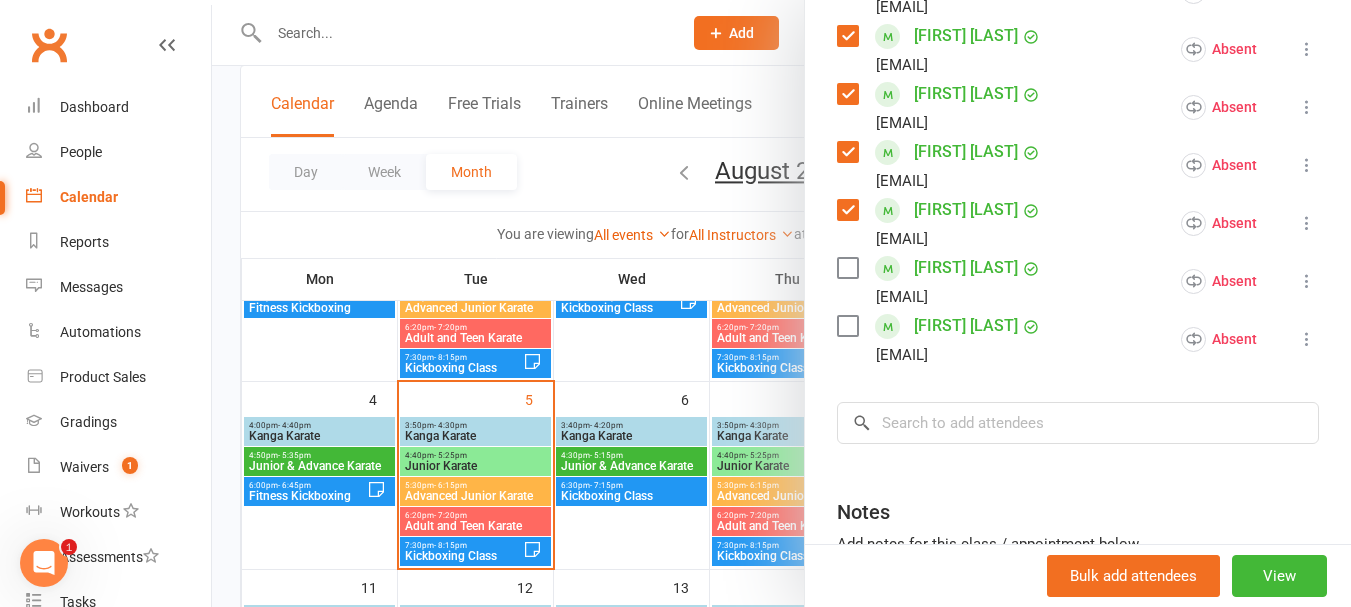 click at bounding box center [847, 268] 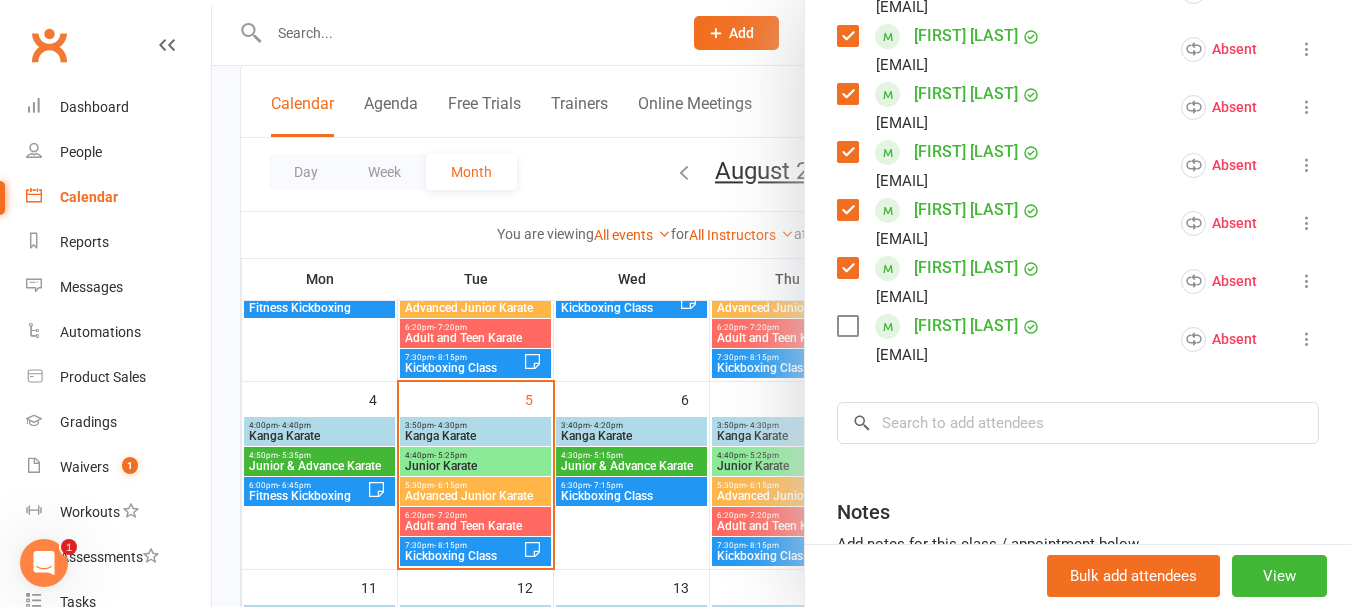 click at bounding box center [847, 326] 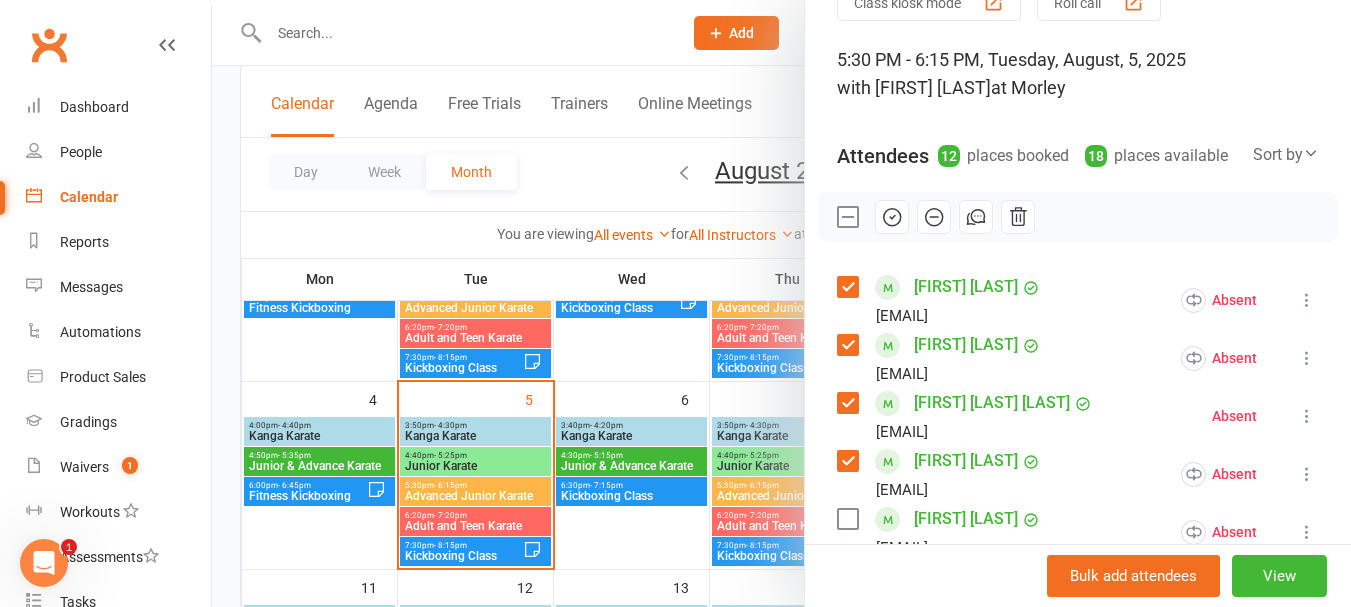scroll, scrollTop: 100, scrollLeft: 0, axis: vertical 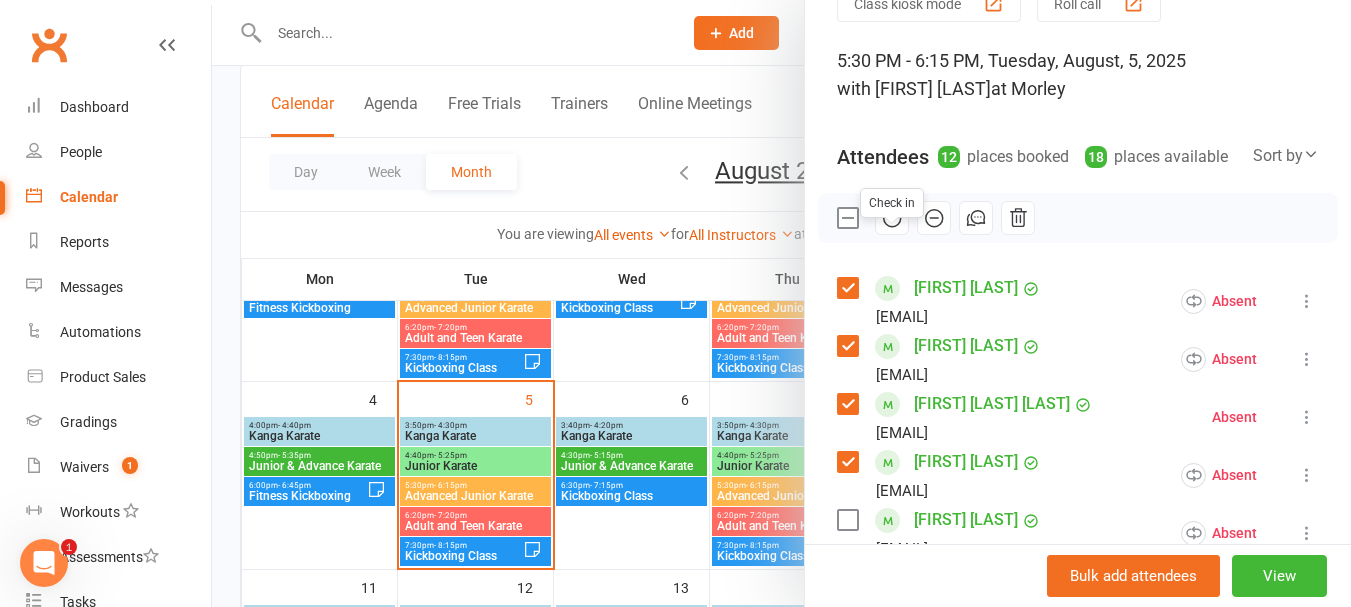 click 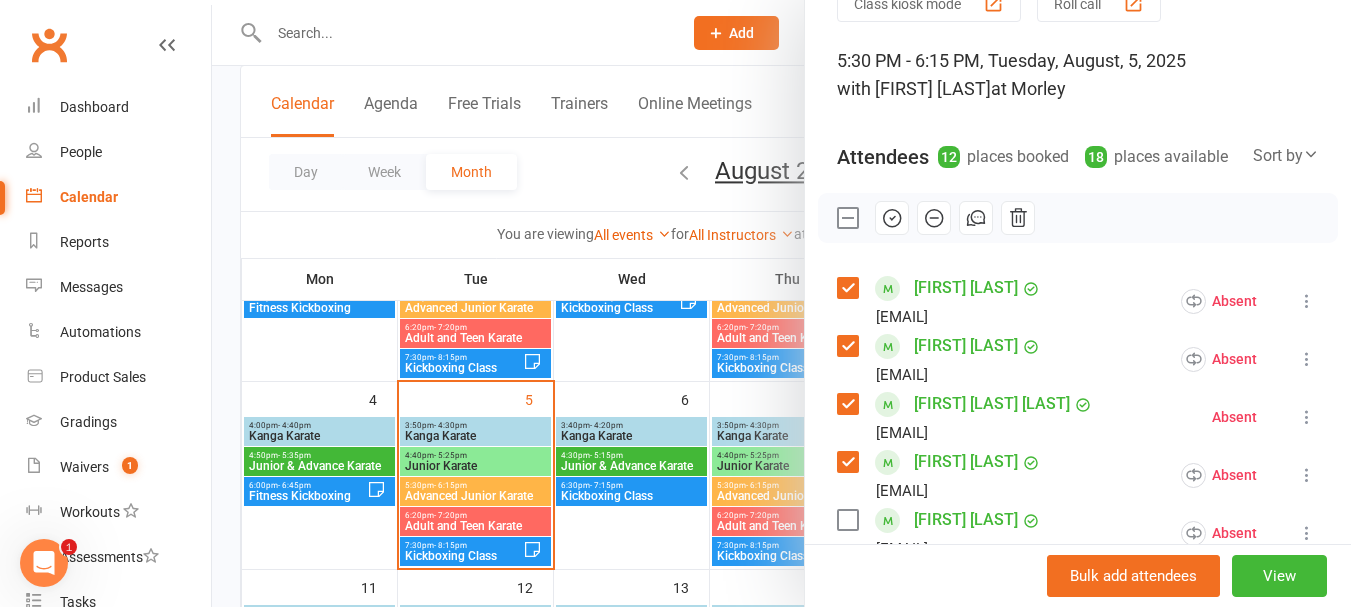 click at bounding box center [847, 218] 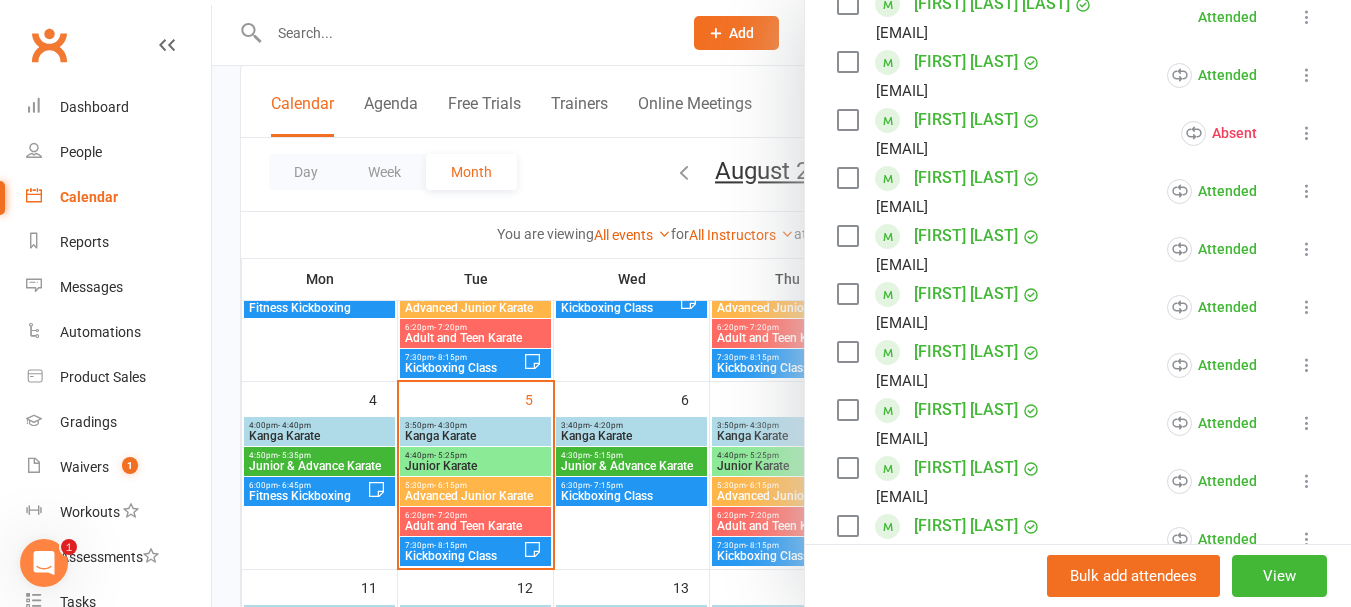 scroll, scrollTop: 900, scrollLeft: 0, axis: vertical 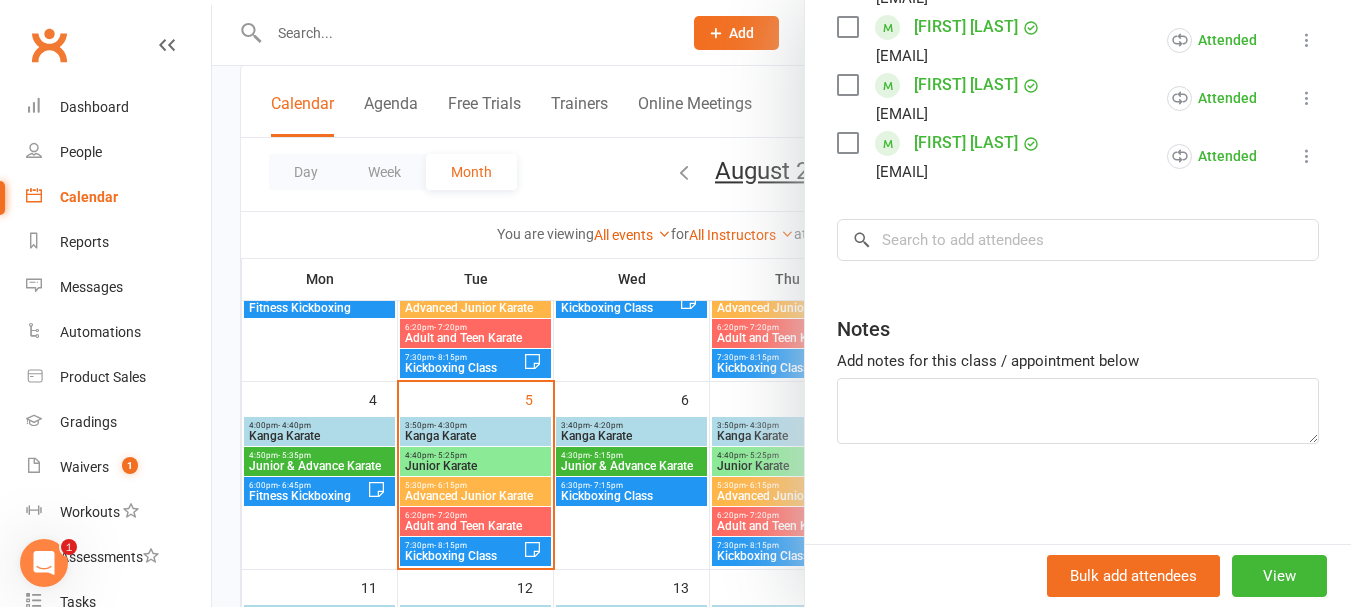 drag, startPoint x: 283, startPoint y: 401, endPoint x: 314, endPoint y: 408, distance: 31.780497 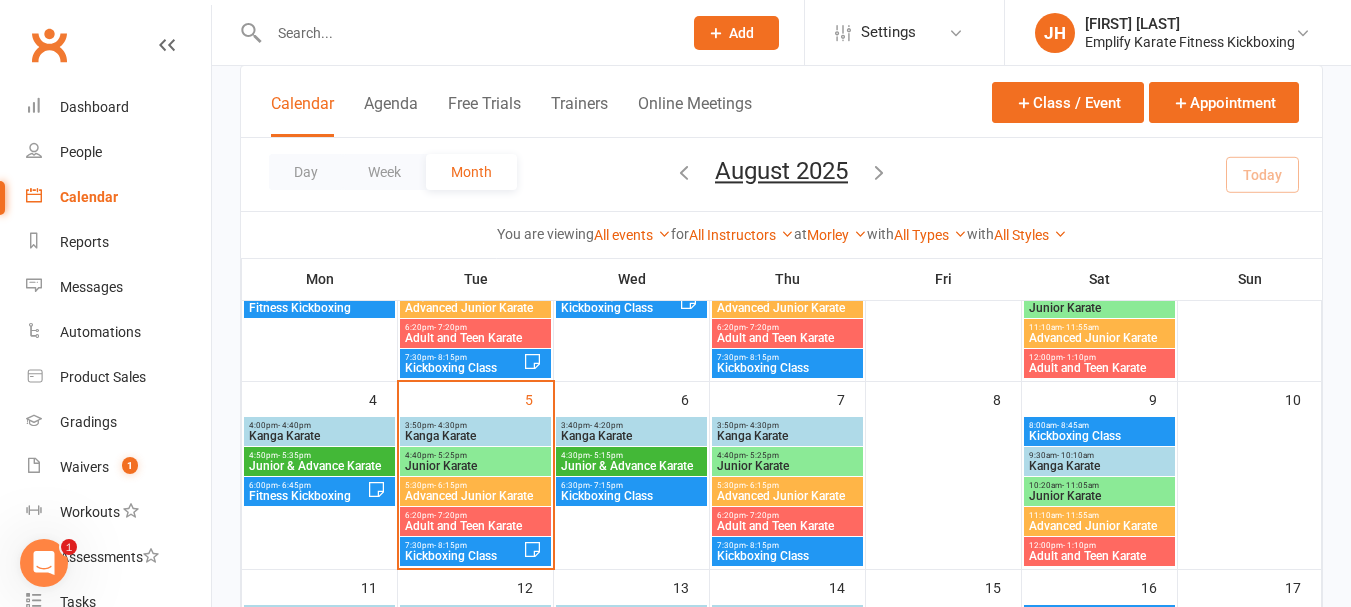 scroll, scrollTop: 31, scrollLeft: 0, axis: vertical 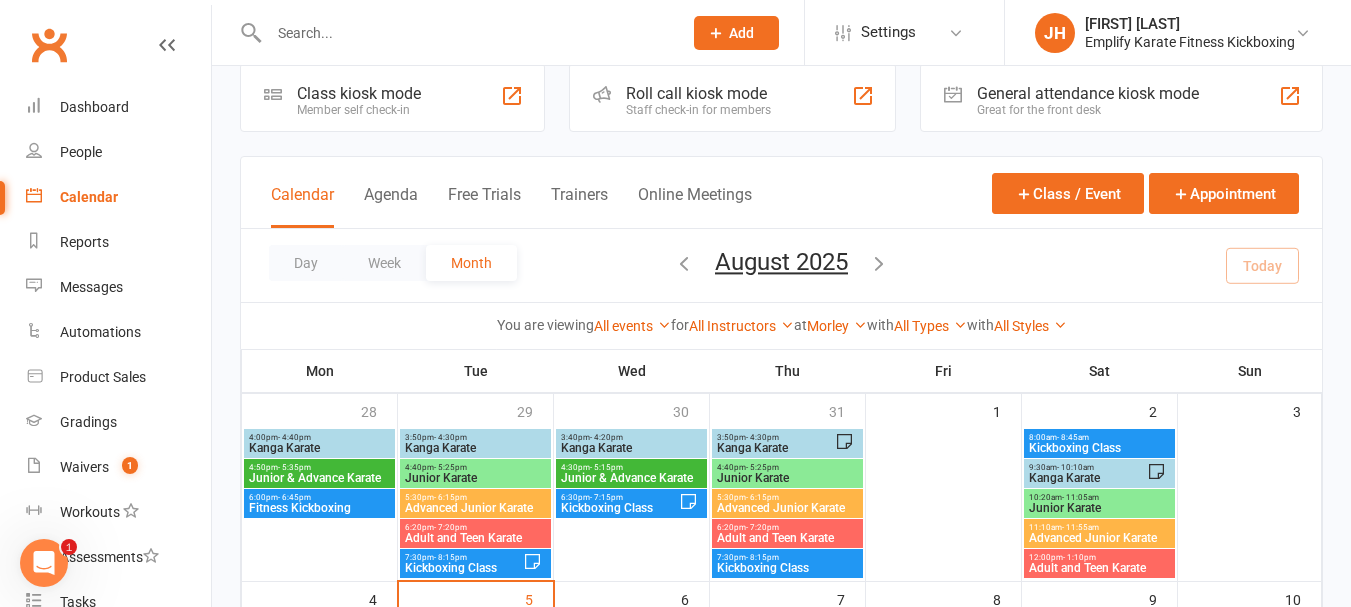 click on "4:00pm  - 4:40pm" at bounding box center (319, 437) 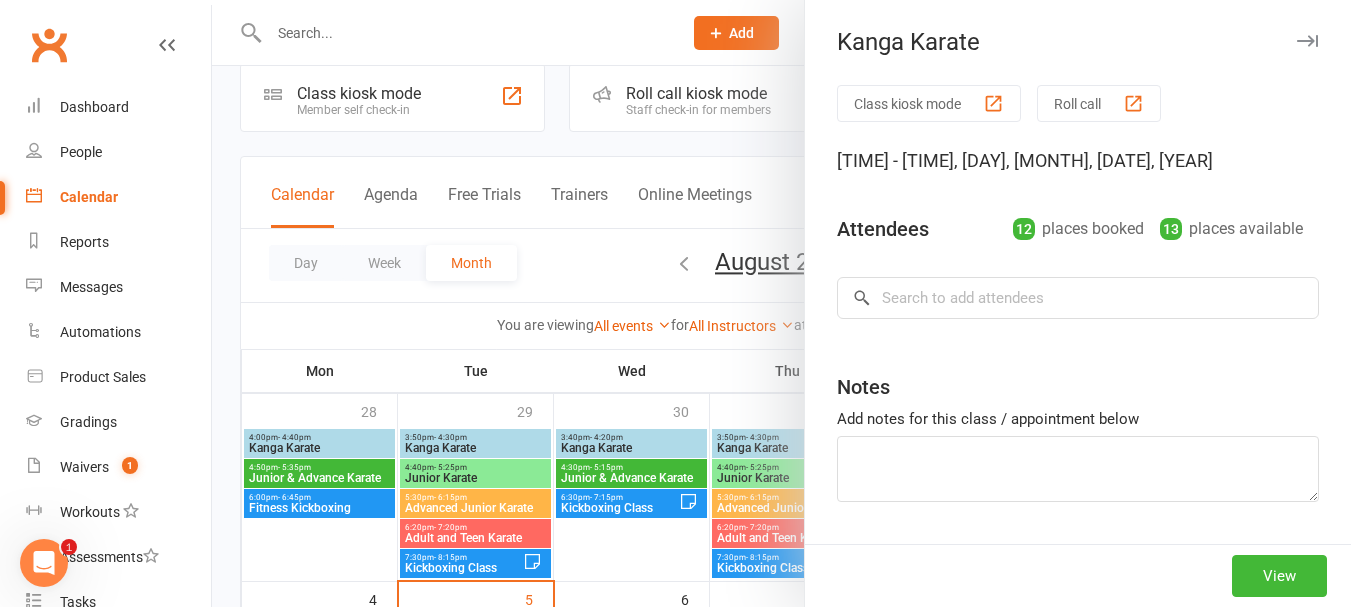 click at bounding box center (781, 303) 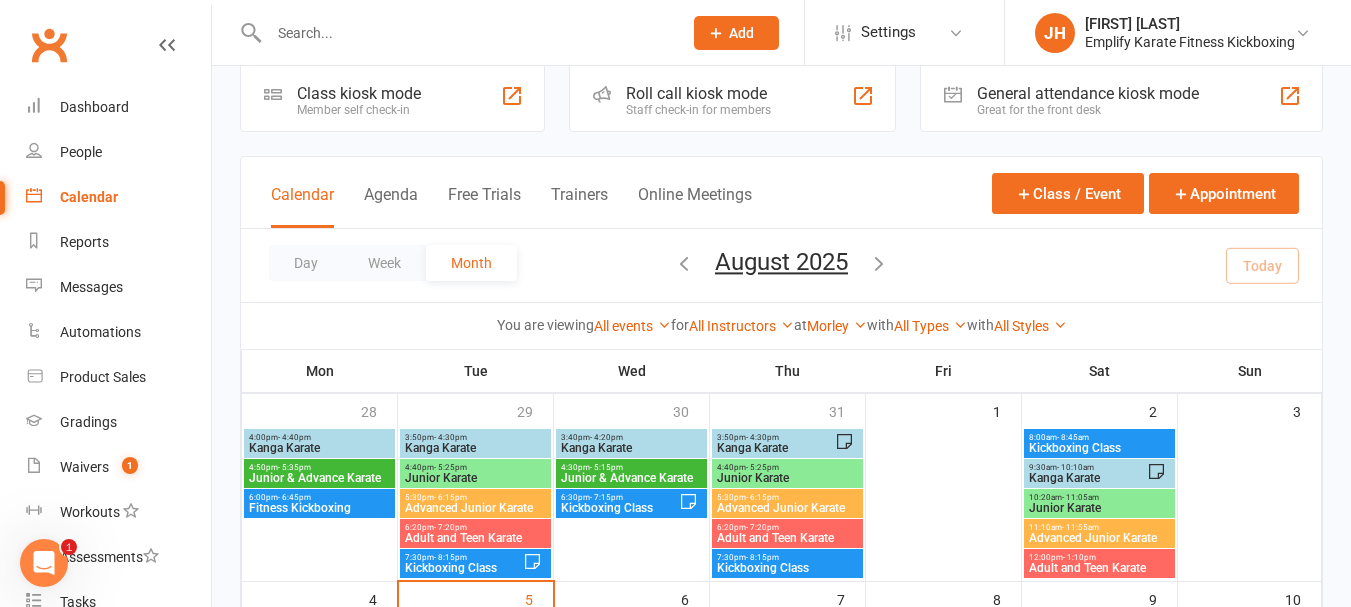 click on "Junior & Advance Karate" at bounding box center [319, 478] 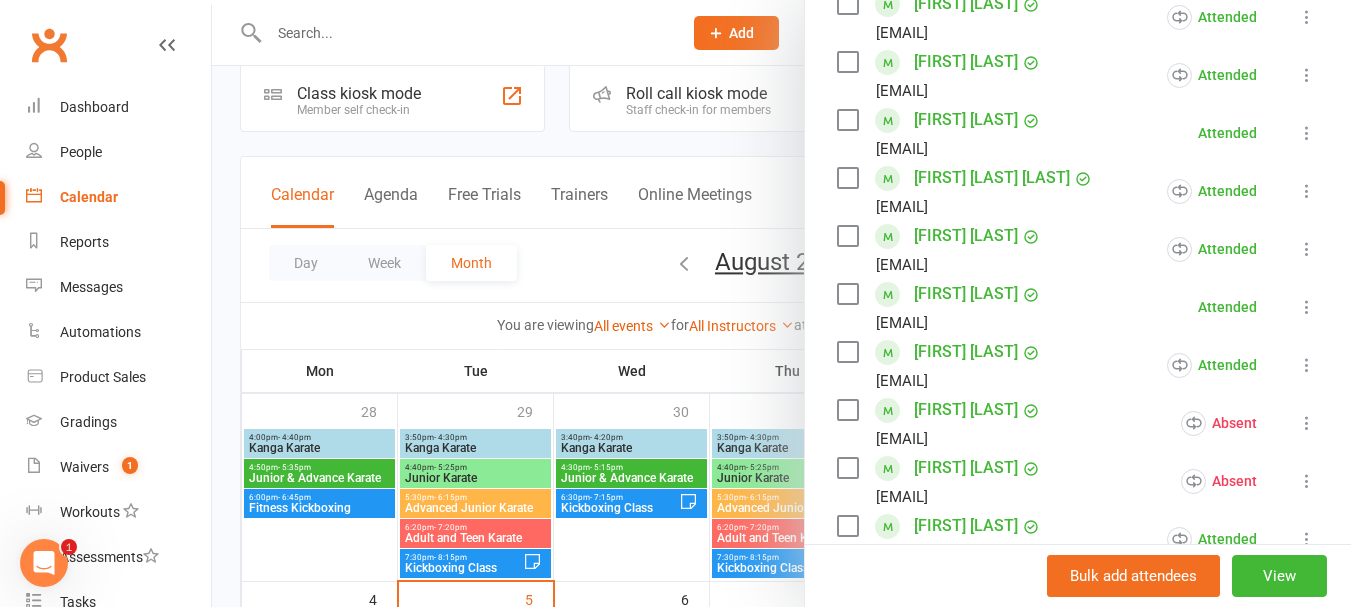 scroll, scrollTop: 600, scrollLeft: 0, axis: vertical 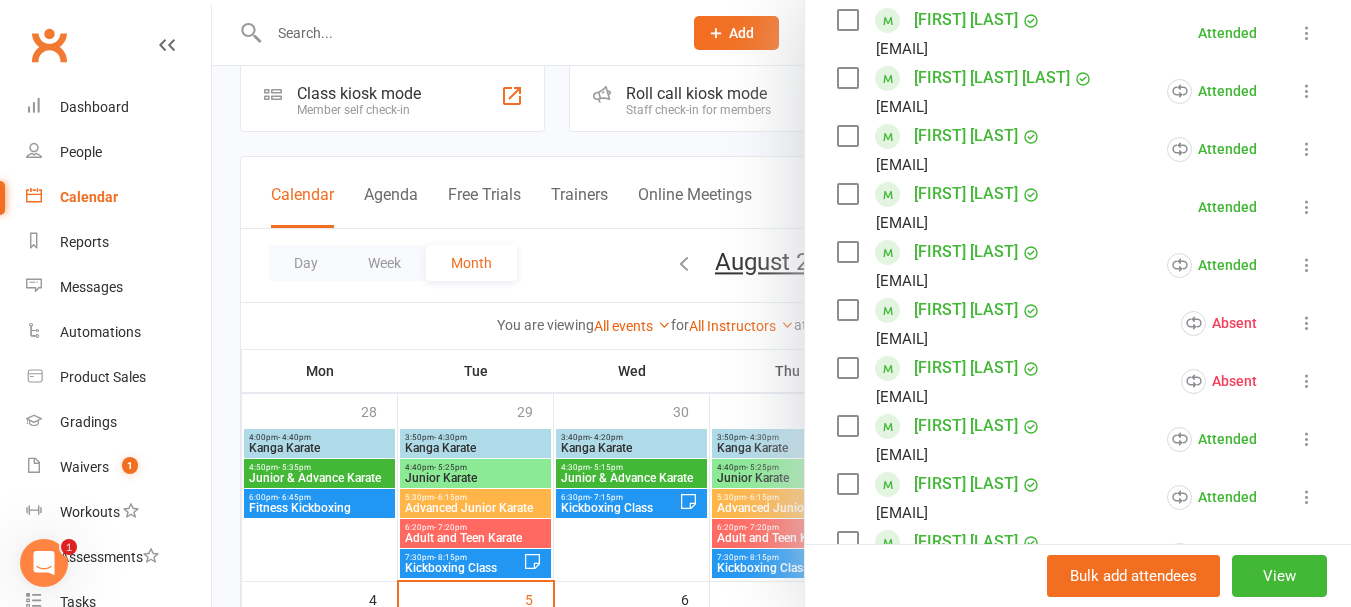 click at bounding box center [1307, 323] 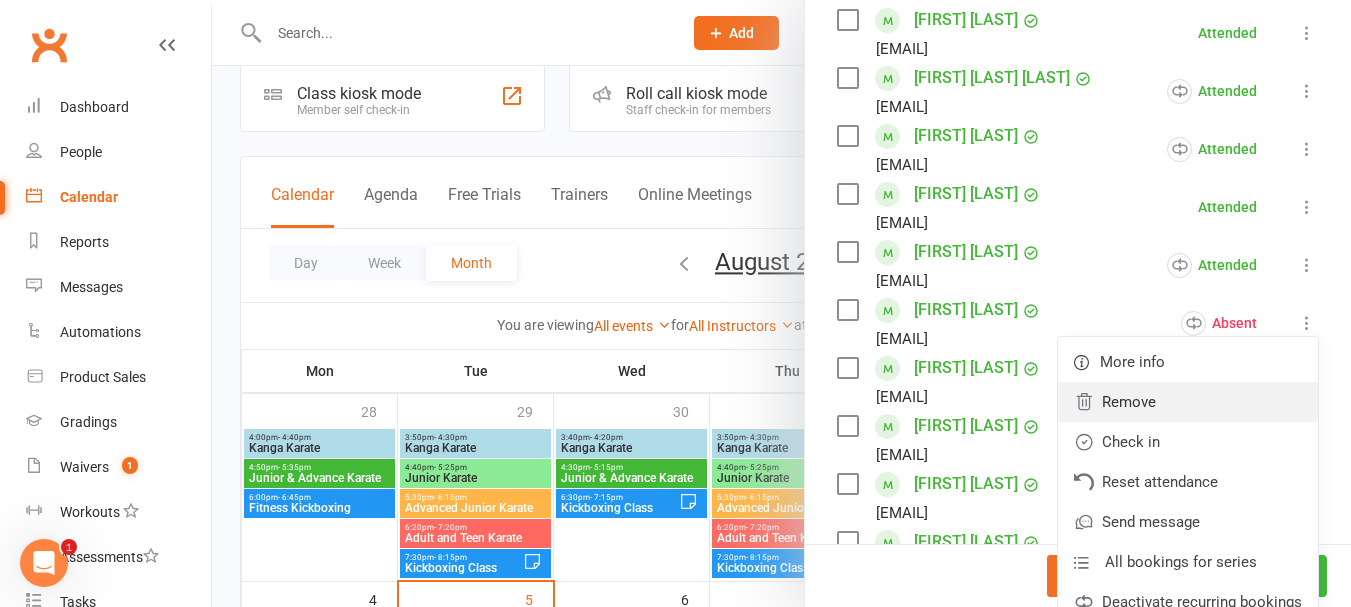 click on "Remove" at bounding box center [1188, 402] 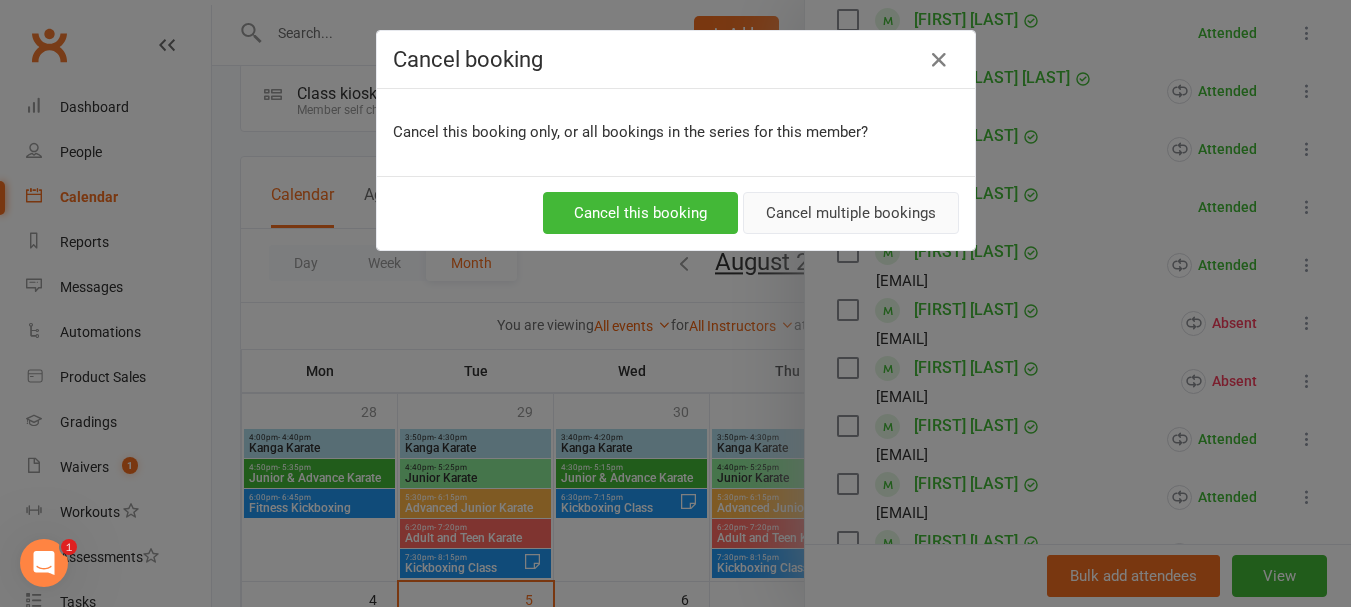 click on "Cancel multiple bookings" at bounding box center [851, 213] 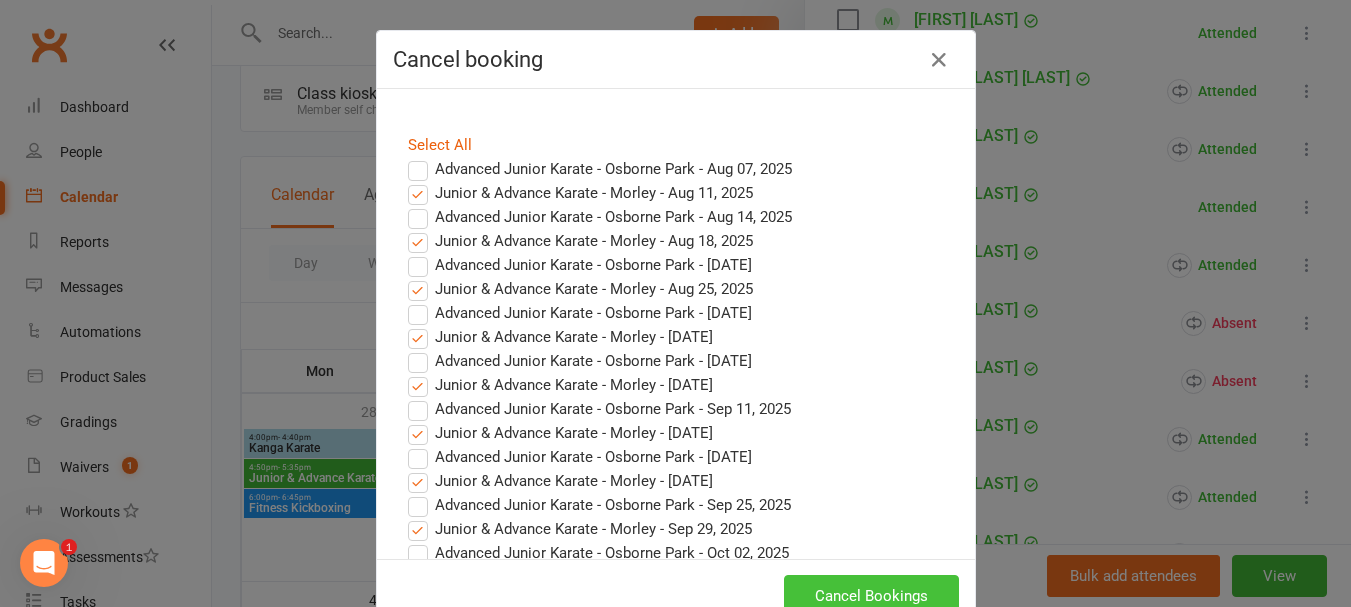 click on "Cancel Bookings" at bounding box center [871, 596] 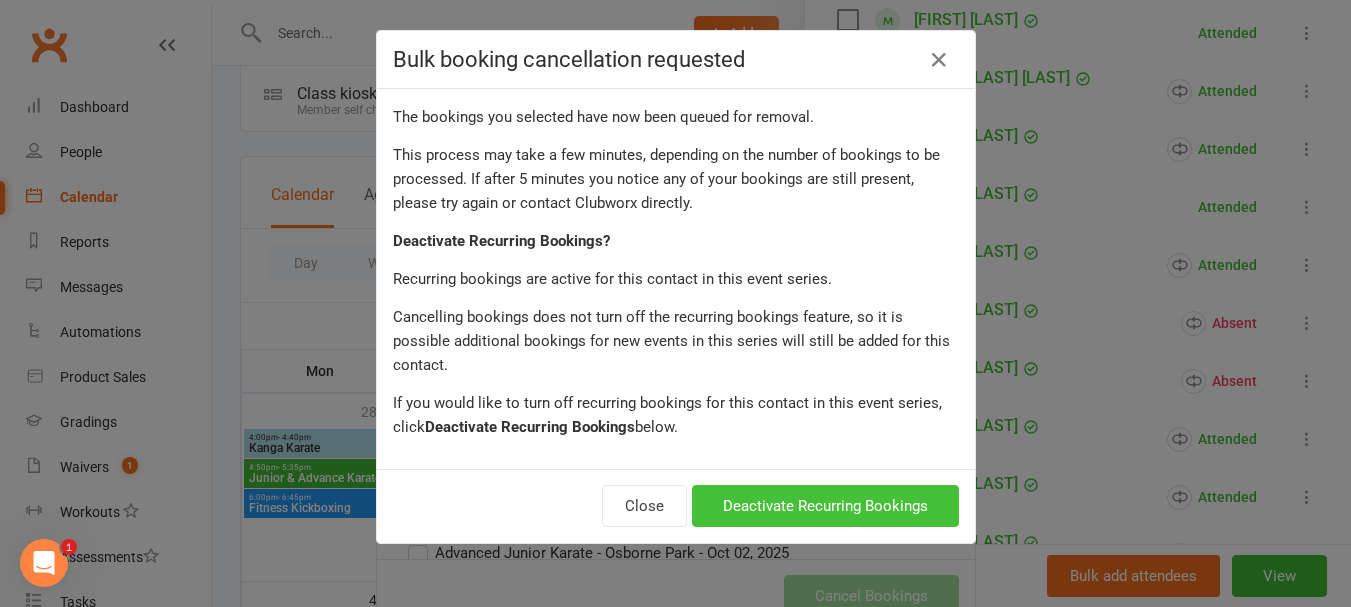 click on "Deactivate Recurring Bookings" at bounding box center [825, 506] 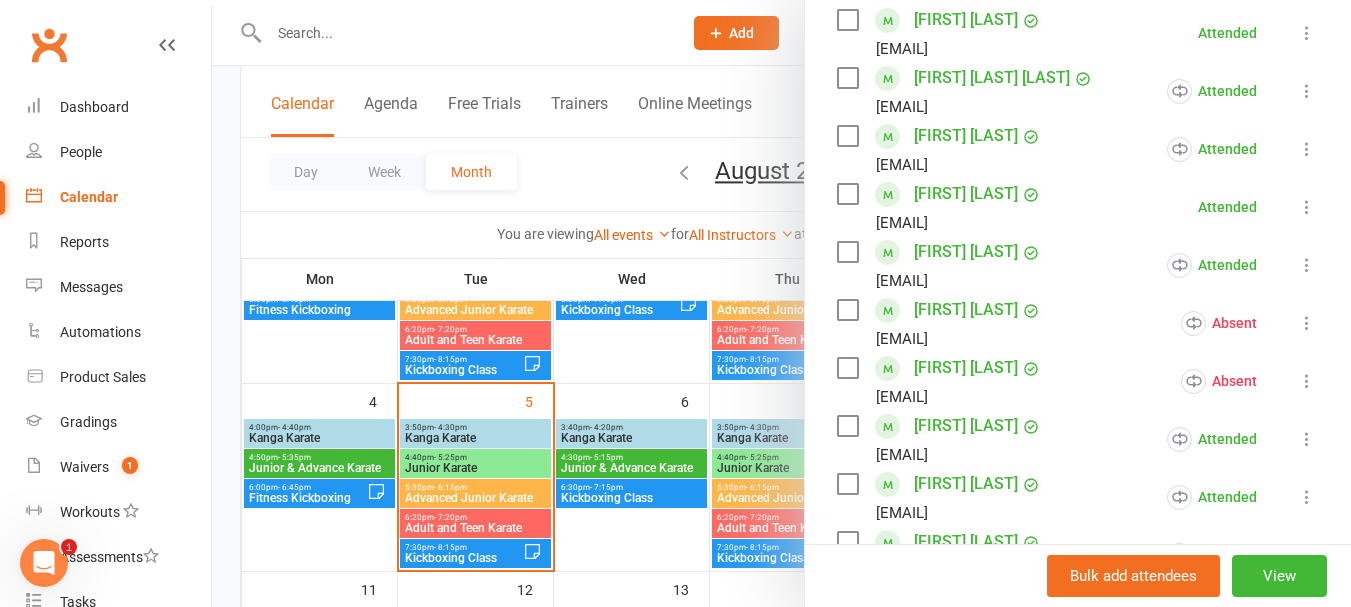 scroll, scrollTop: 231, scrollLeft: 0, axis: vertical 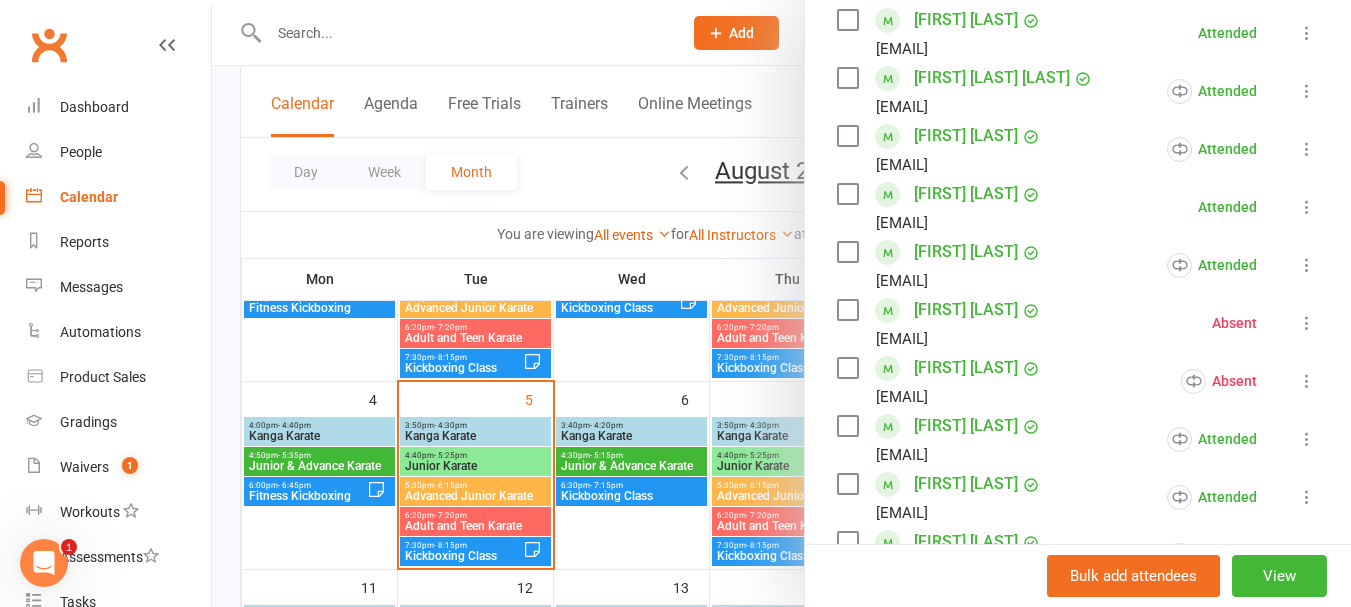 click at bounding box center [781, 303] 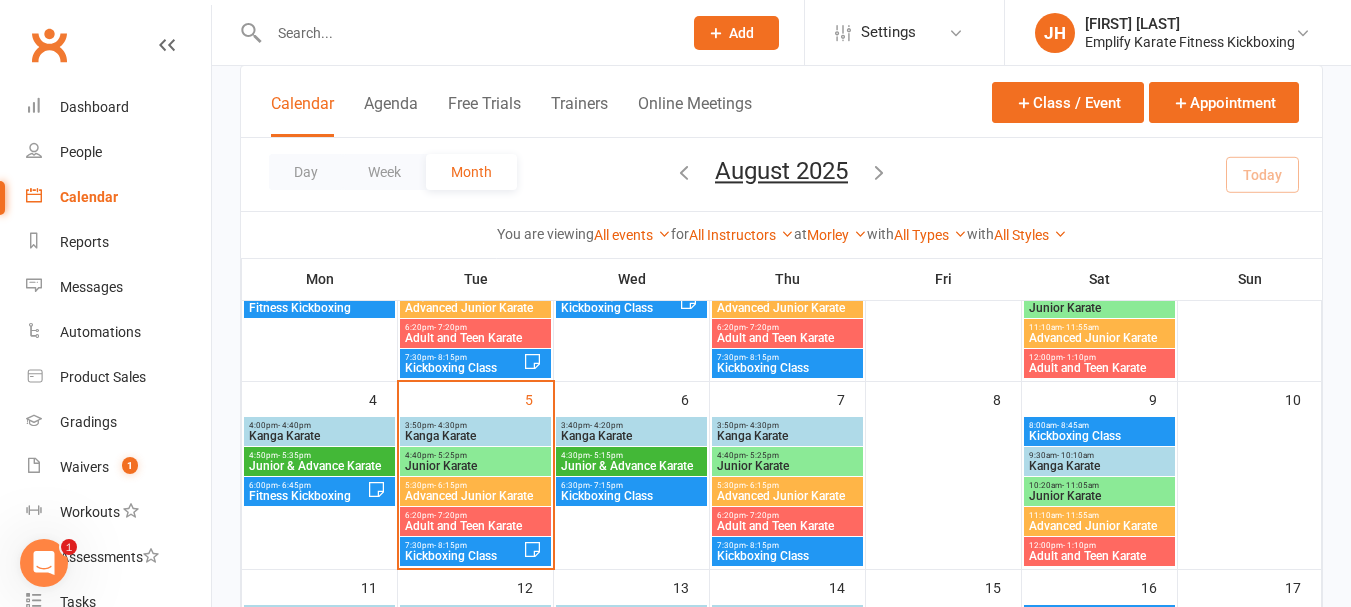 click on "Advanced Junior Karate" at bounding box center [475, 496] 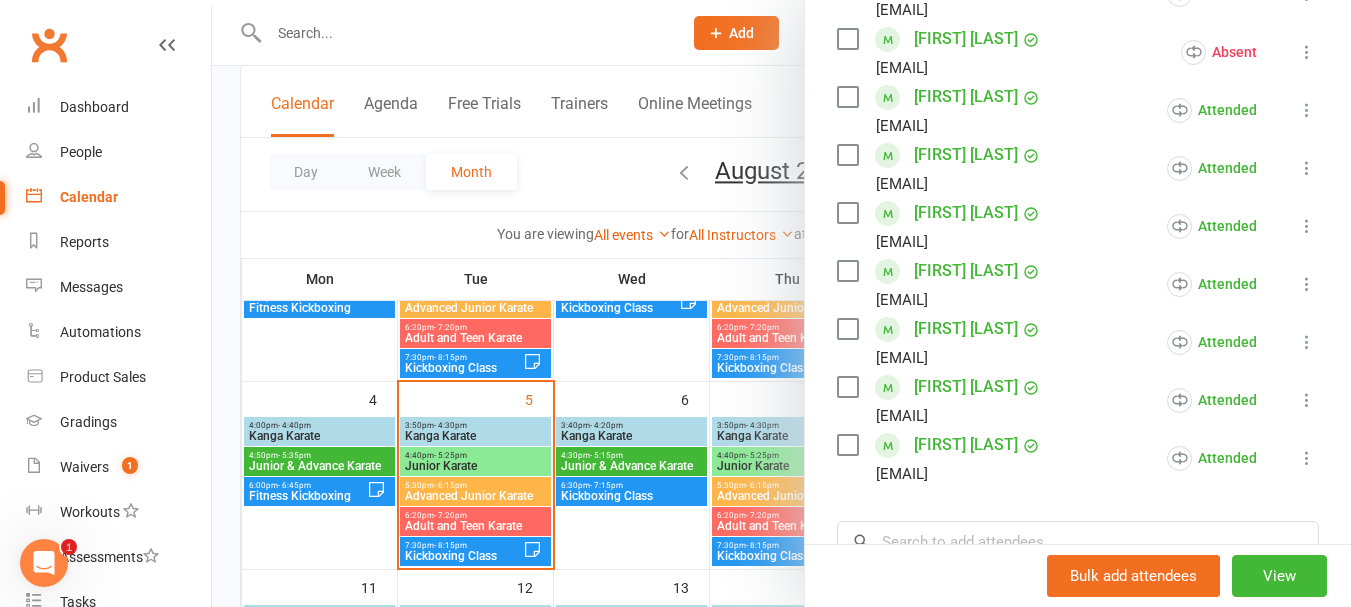 scroll, scrollTop: 800, scrollLeft: 0, axis: vertical 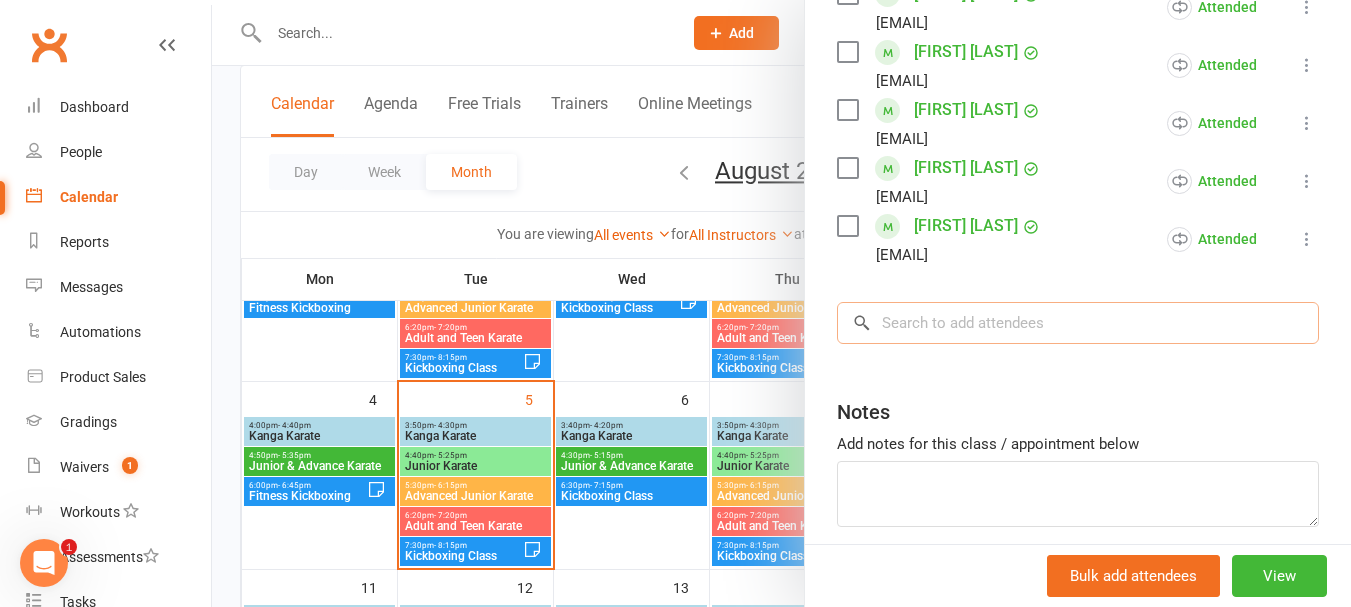 click at bounding box center [1078, 323] 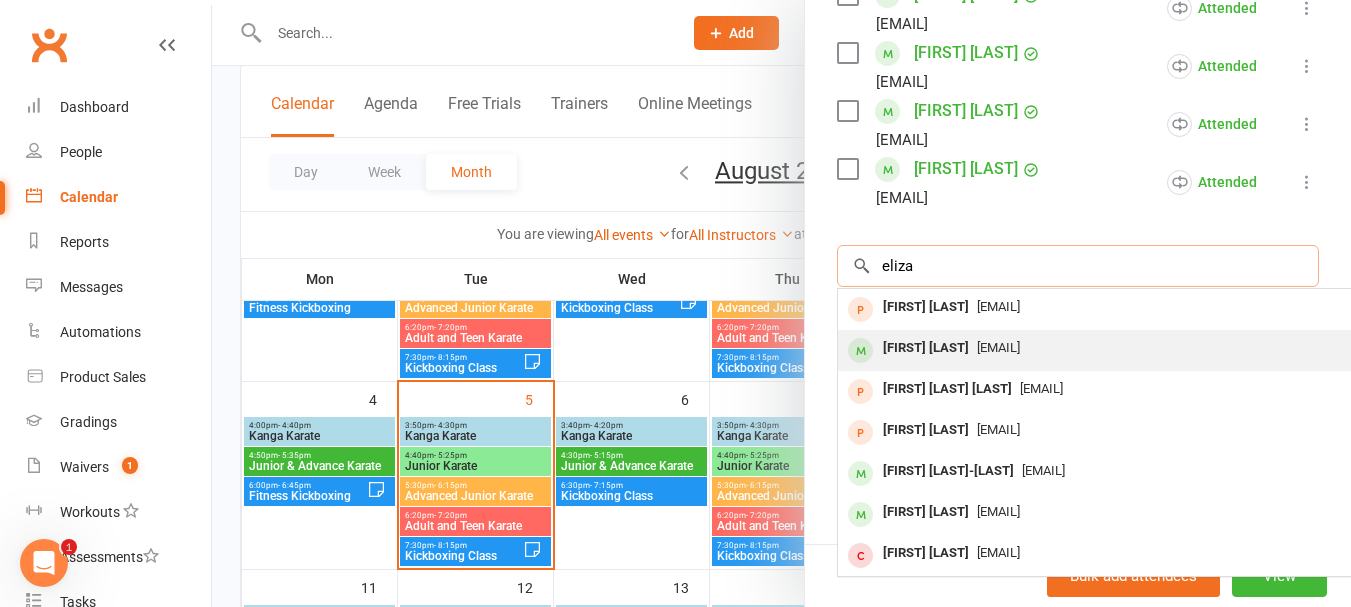 scroll, scrollTop: 900, scrollLeft: 0, axis: vertical 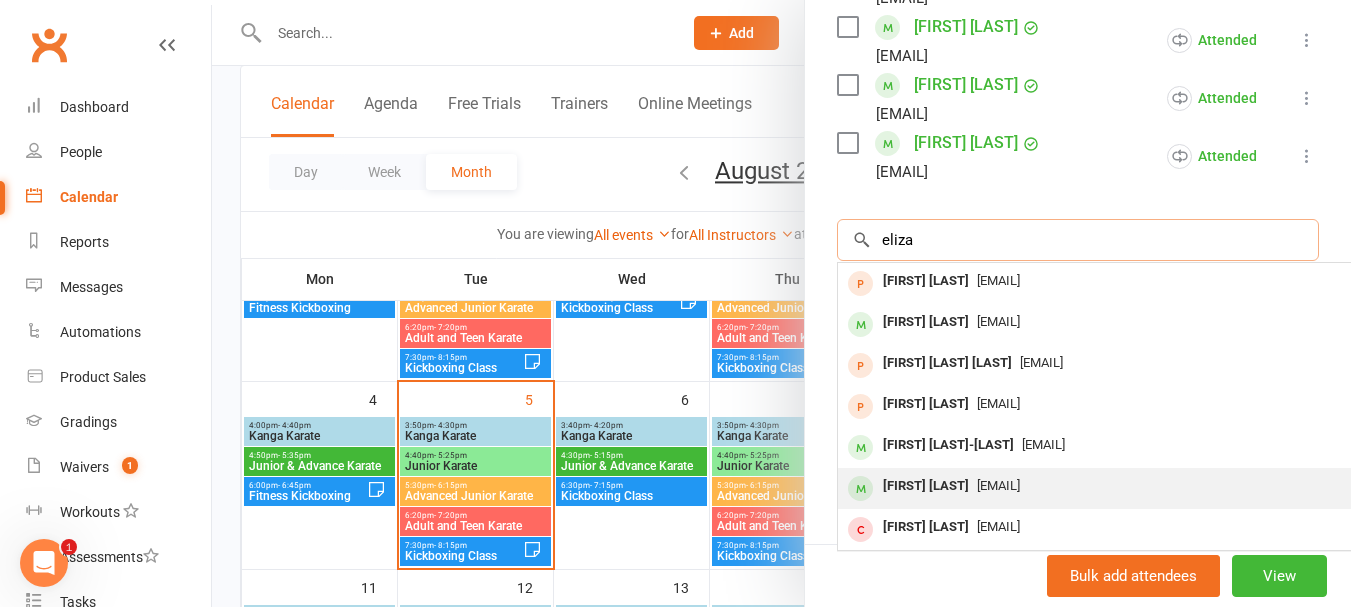 type on "eliza" 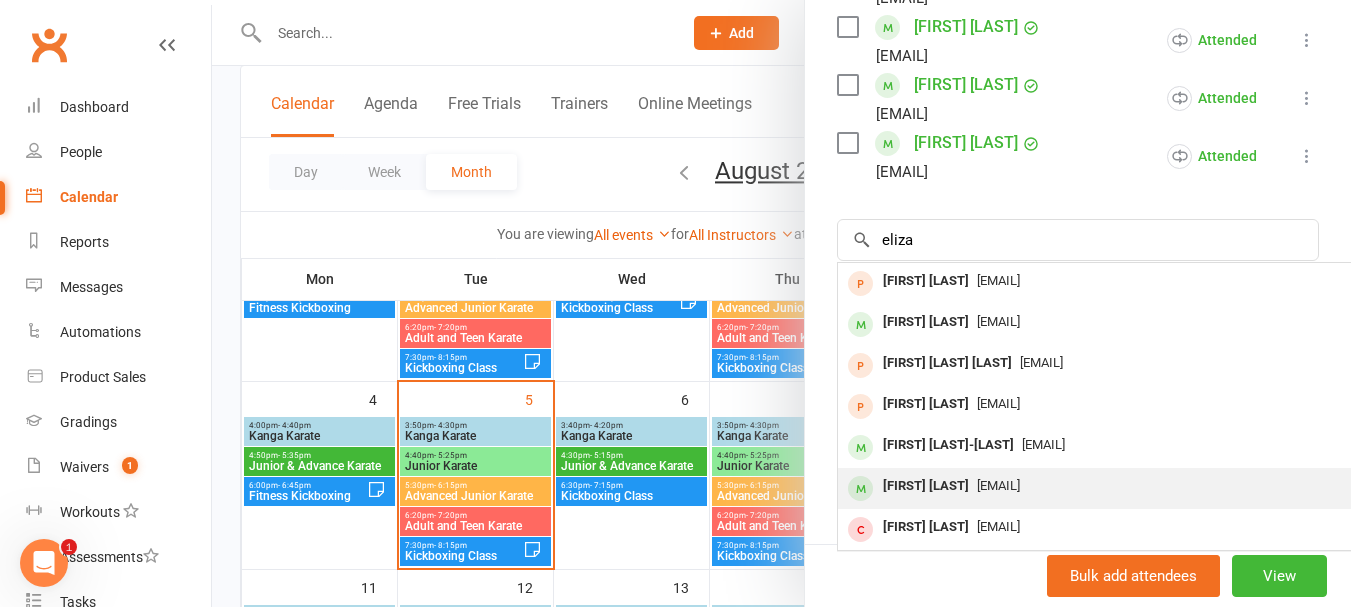 click on "[EMAIL]" at bounding box center [1137, 486] 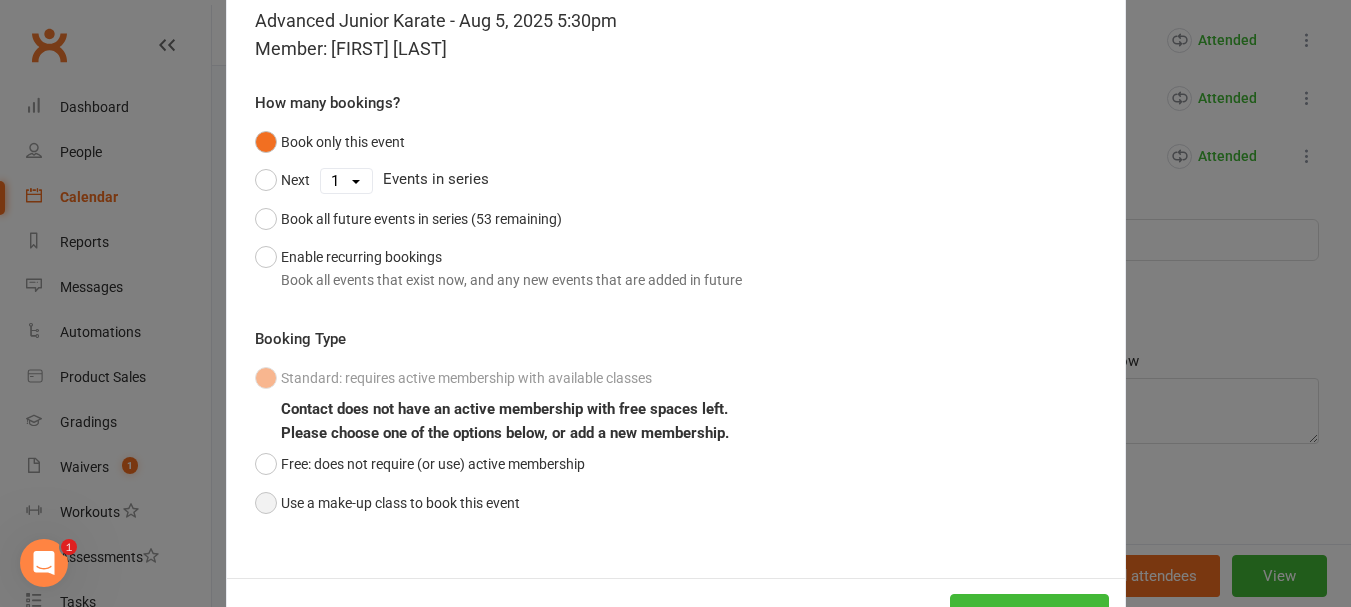 click on "Use a make-up class to book this event" at bounding box center [387, 503] 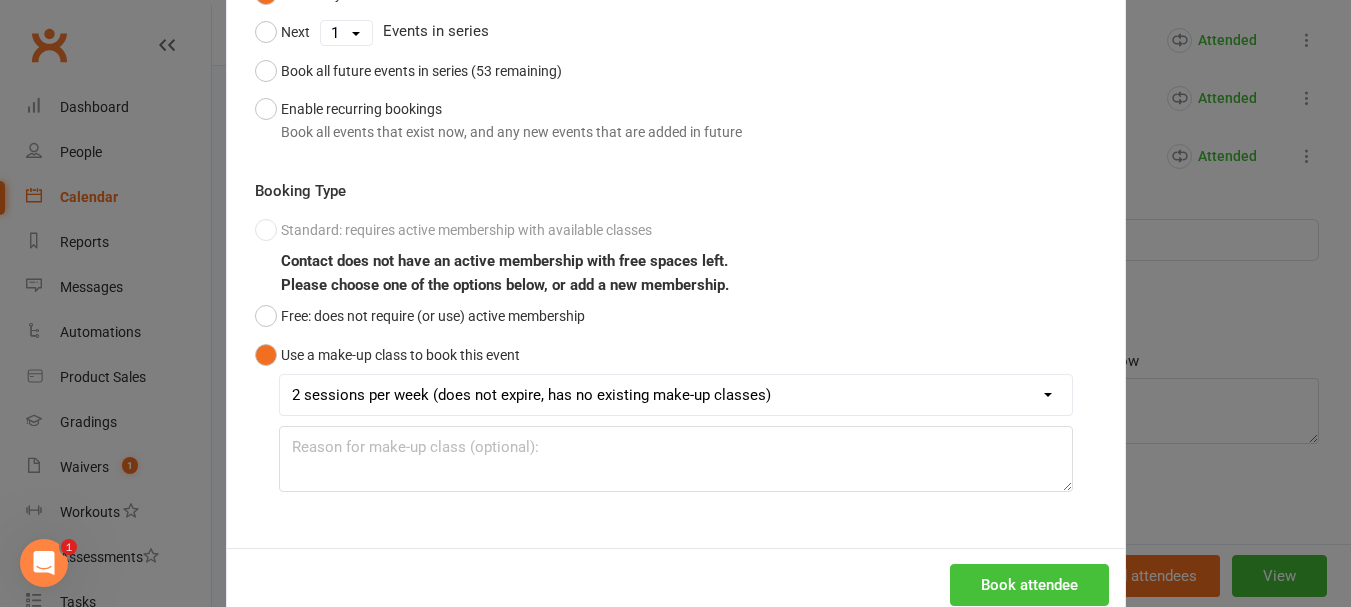 scroll, scrollTop: 294, scrollLeft: 0, axis: vertical 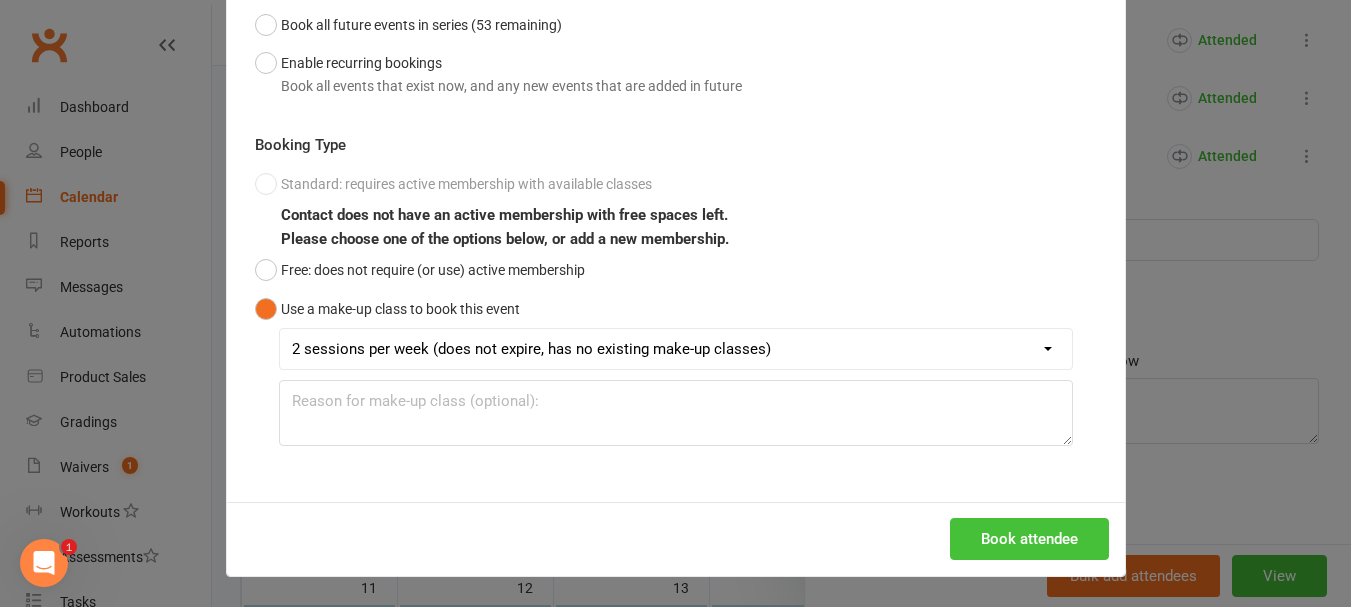 click on "Book attendee" at bounding box center [1029, 539] 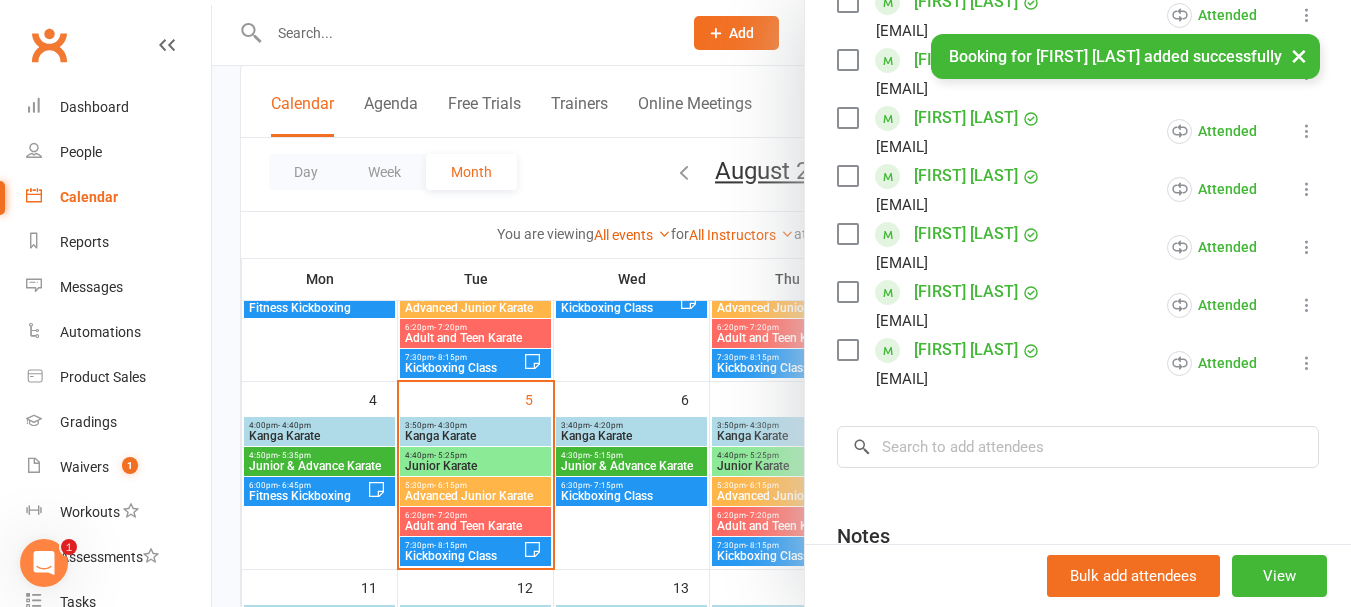 scroll, scrollTop: 558, scrollLeft: 0, axis: vertical 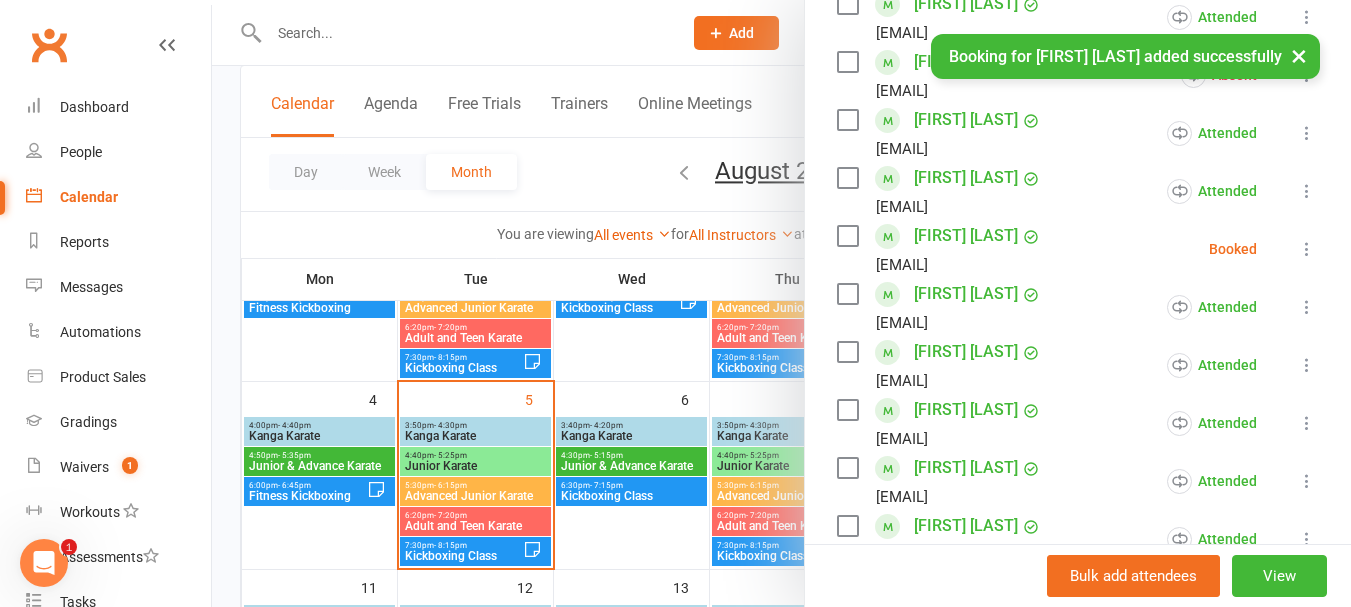 click at bounding box center [1307, 249] 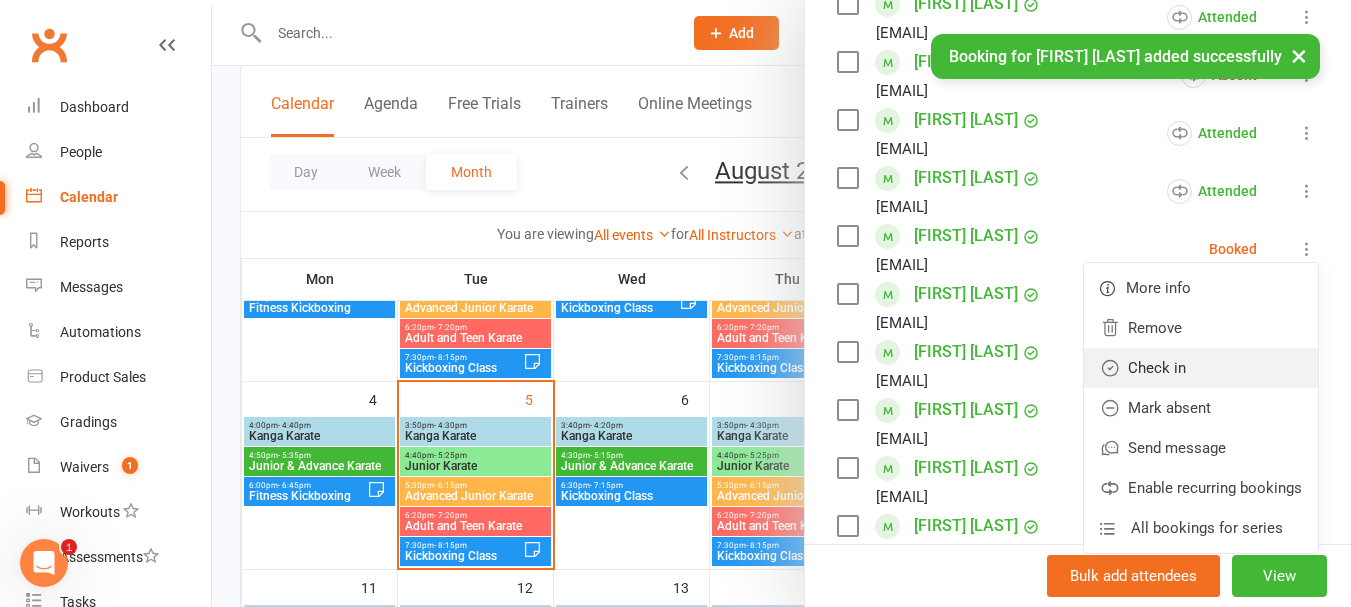 click on "Check in" at bounding box center (1201, 368) 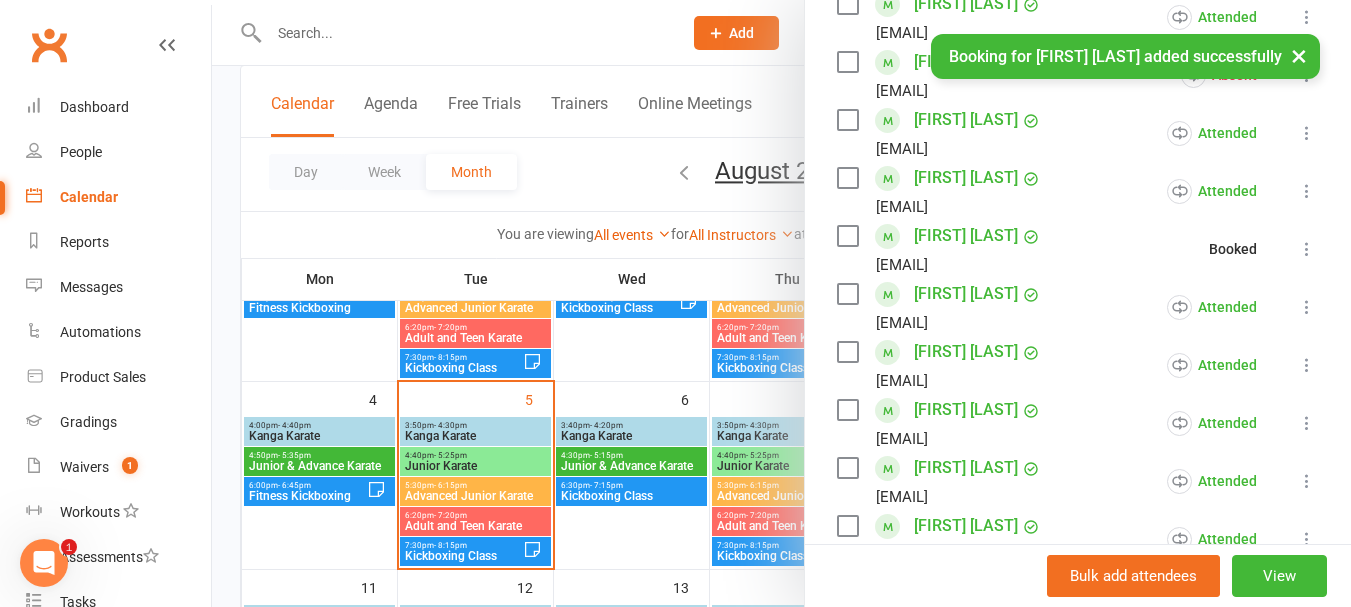 click at bounding box center (781, 303) 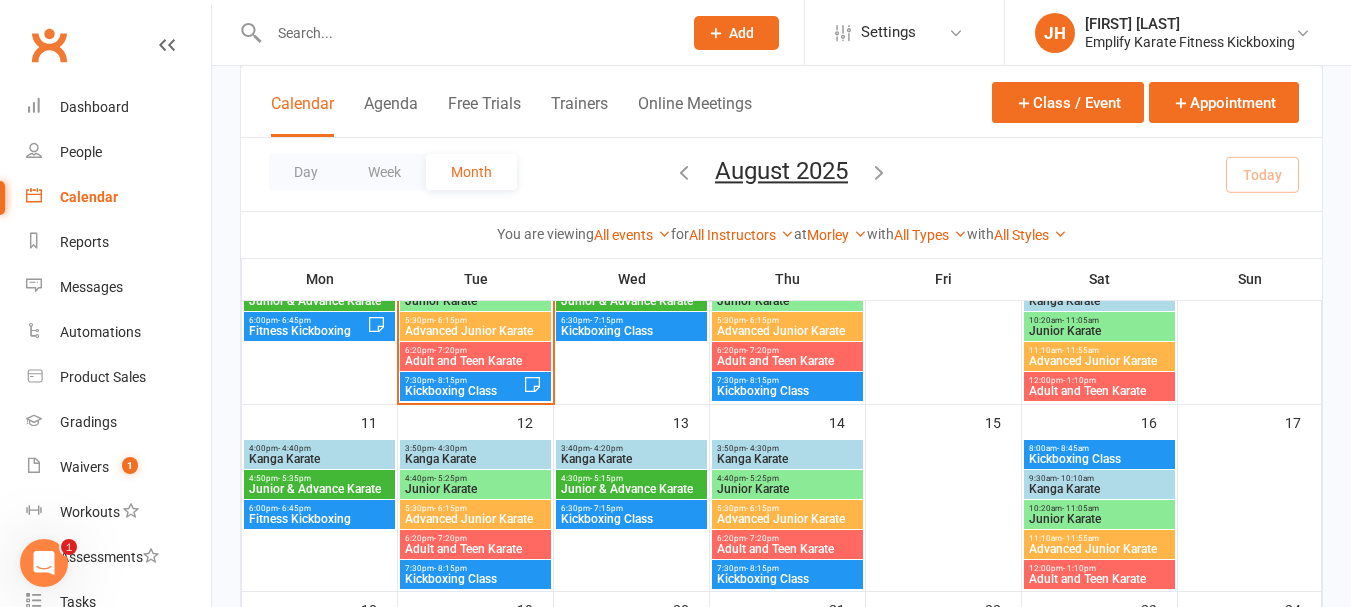 scroll, scrollTop: 431, scrollLeft: 0, axis: vertical 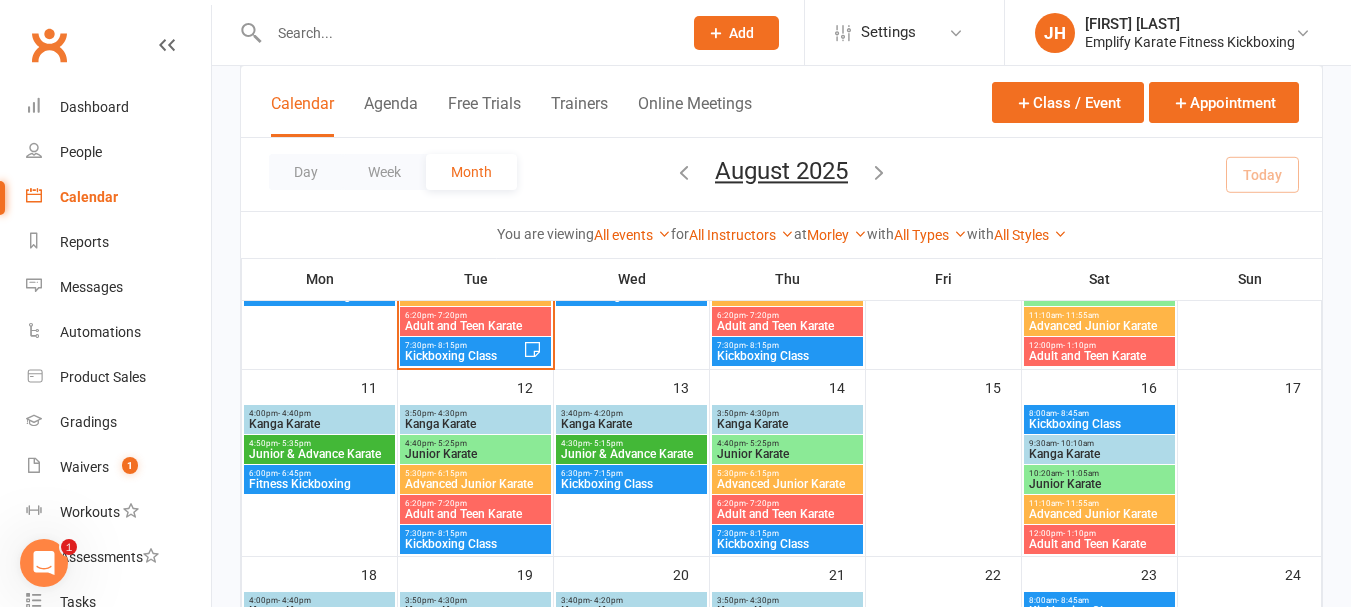 click on "Advanced Junior Karate" at bounding box center [475, 484] 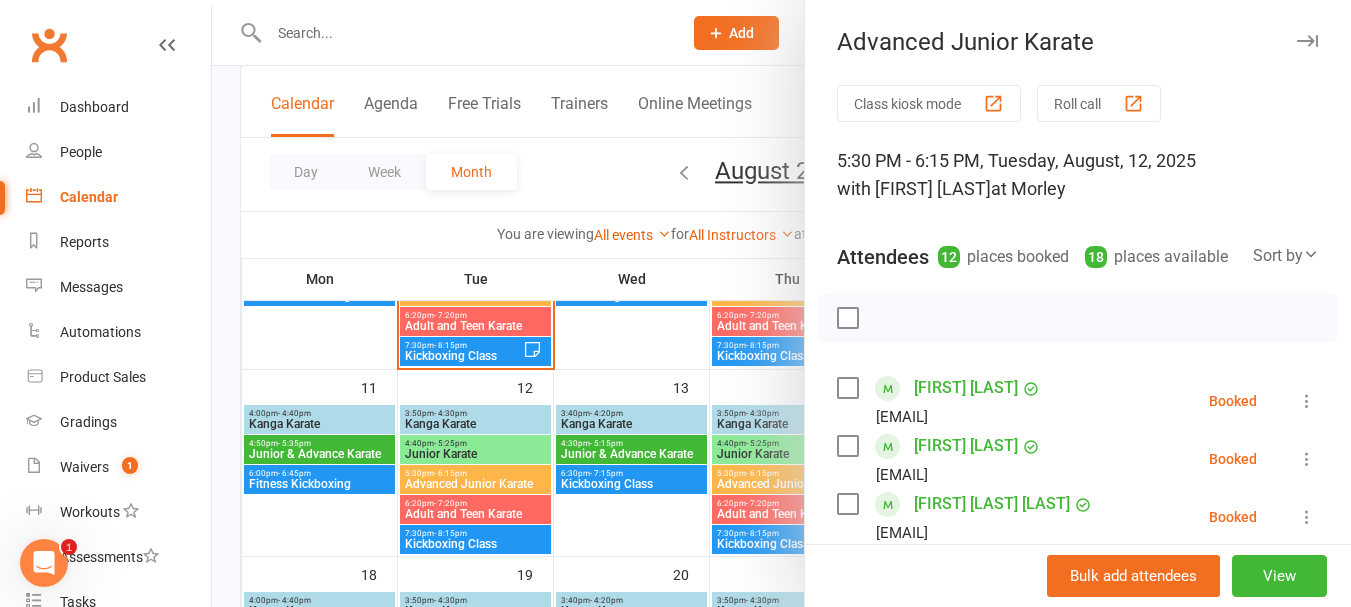 scroll, scrollTop: 700, scrollLeft: 0, axis: vertical 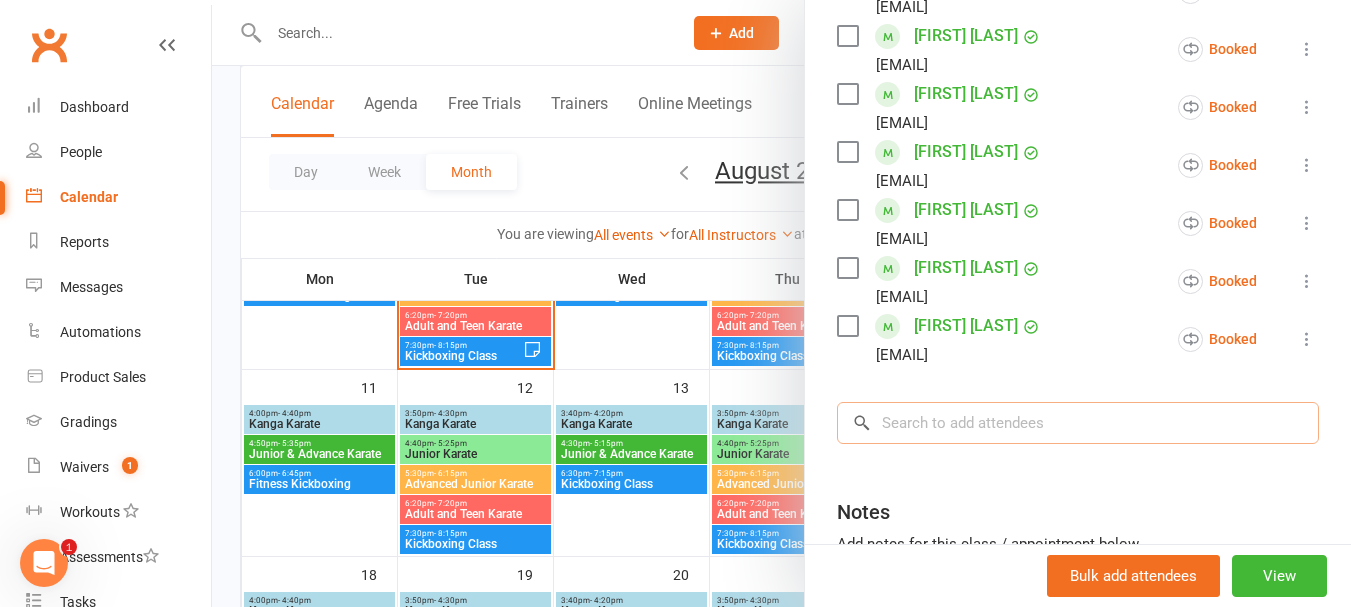 click at bounding box center [1078, 423] 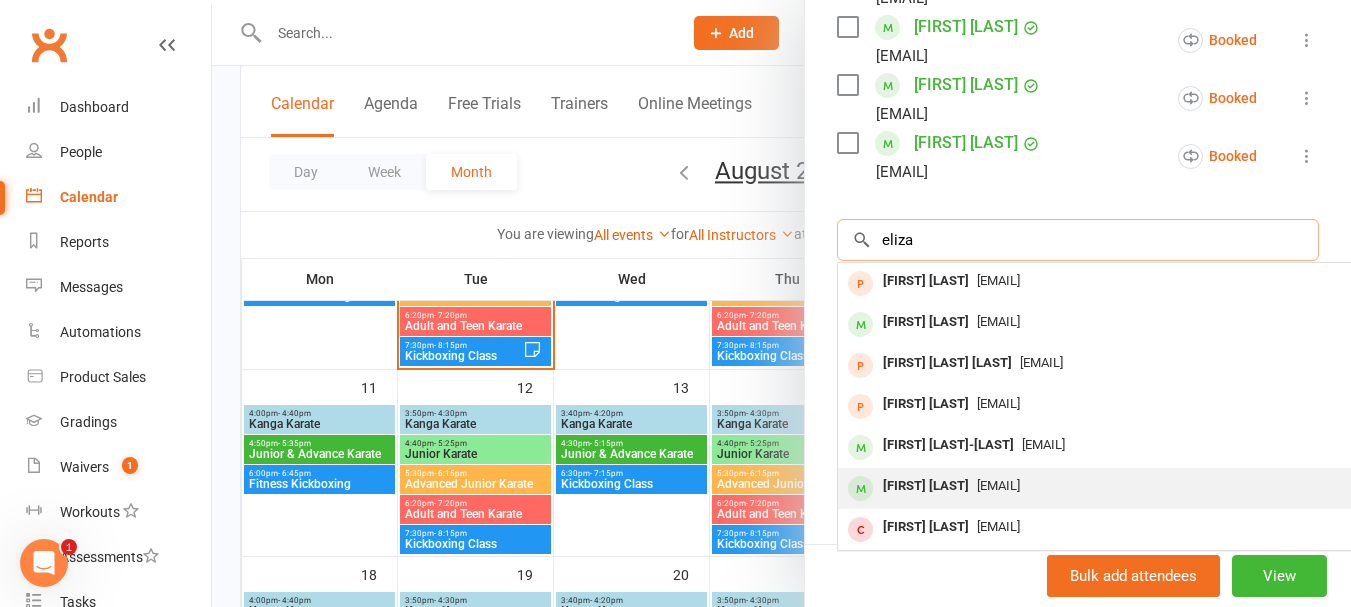 type on "eliza" 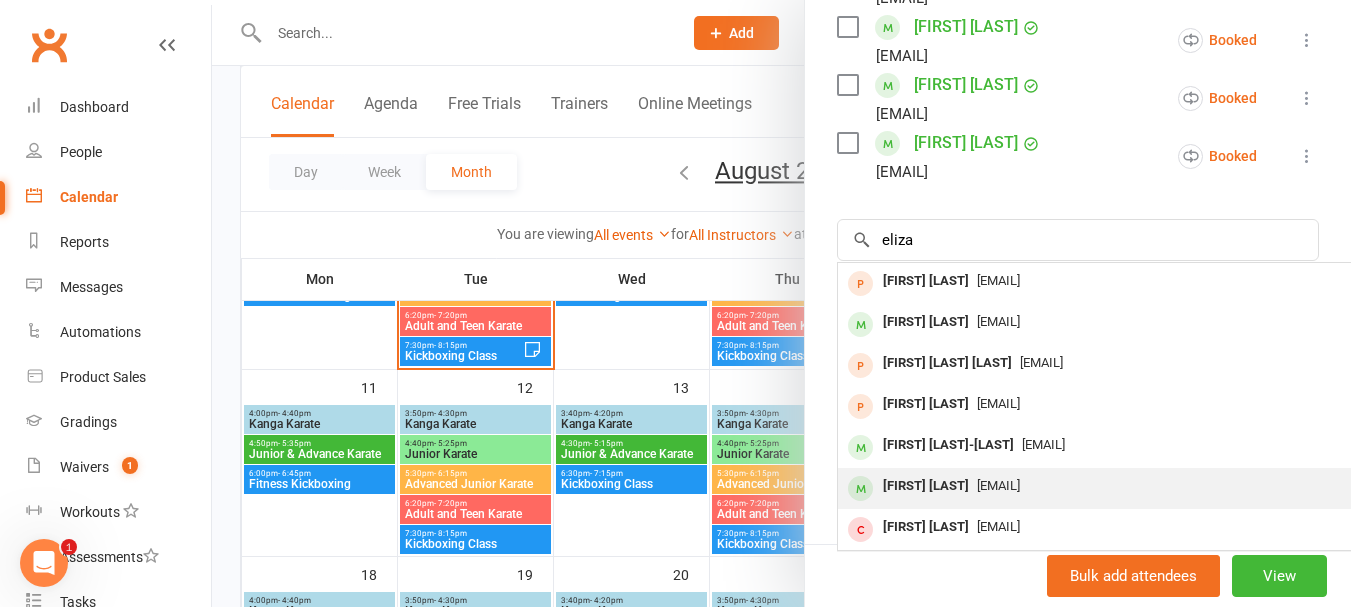click on "[FIRST] [LAST]" at bounding box center (926, 486) 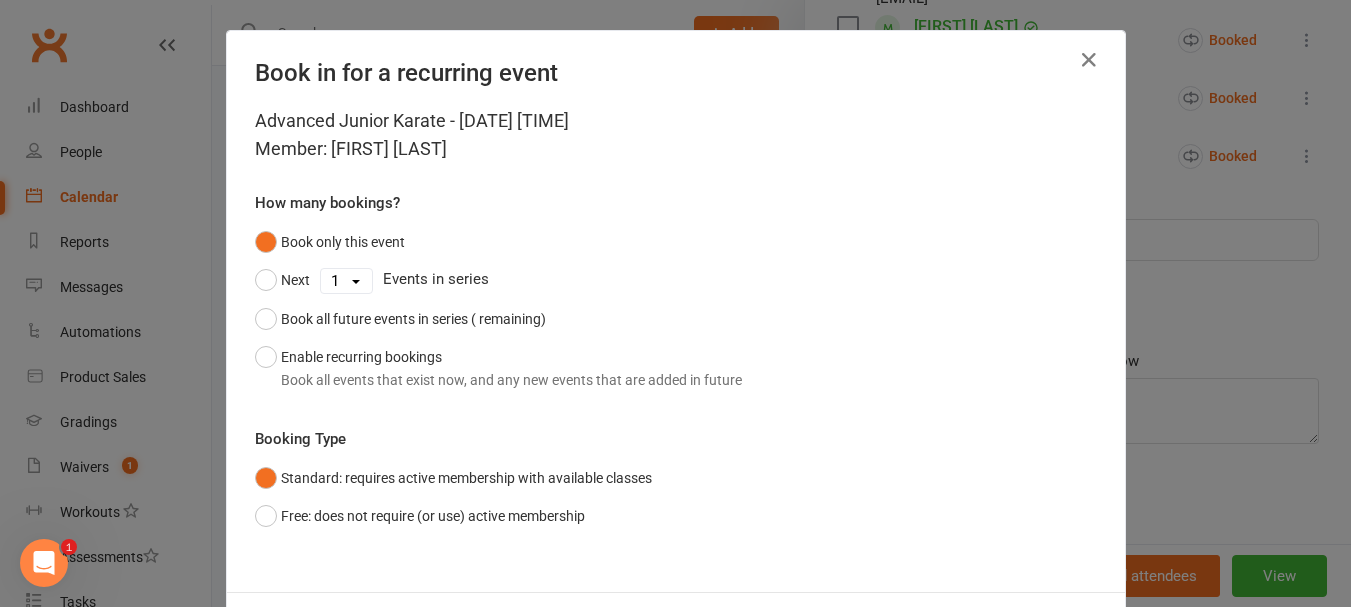 scroll, scrollTop: 909, scrollLeft: 0, axis: vertical 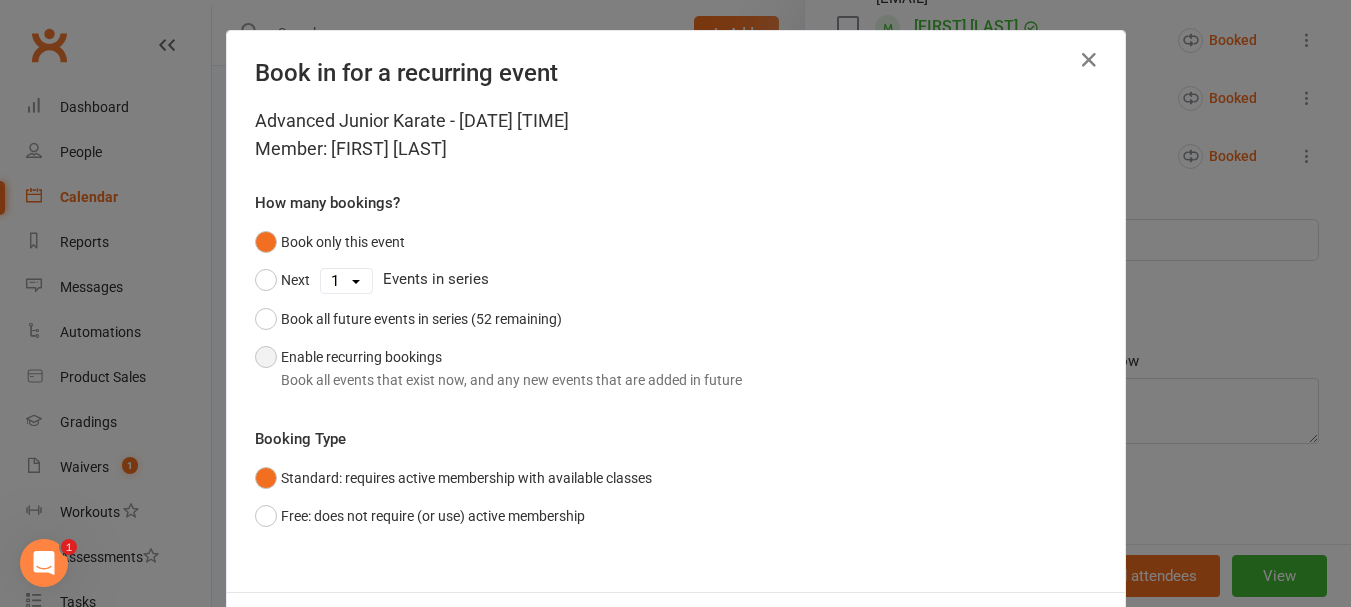 click on "Enable recurring bookings Book all events that exist now, and any new events that are added in future" at bounding box center (498, 368) 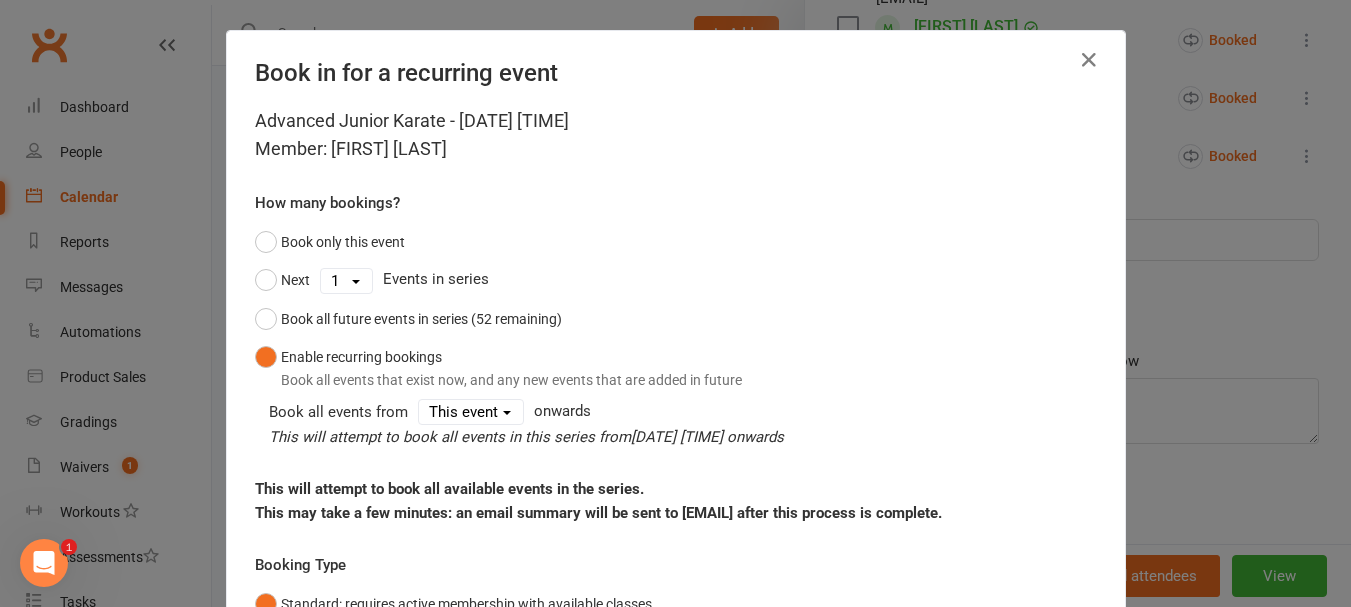 scroll, scrollTop: 216, scrollLeft: 0, axis: vertical 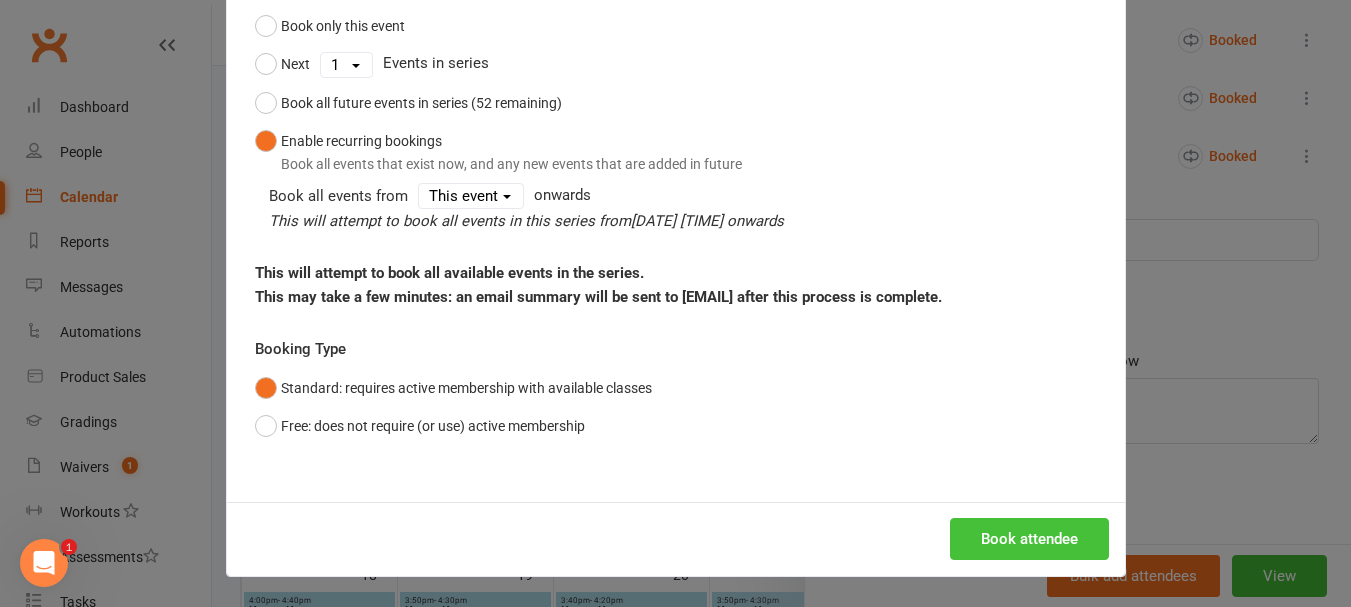click on "Book attendee" at bounding box center [1029, 539] 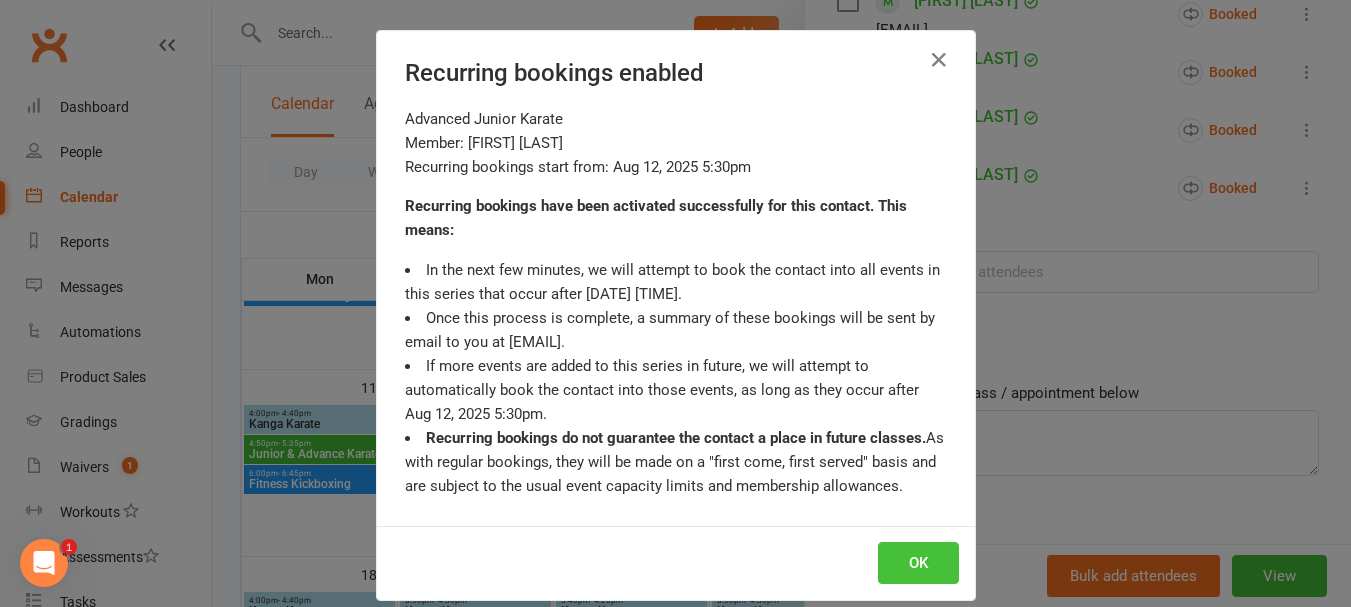 scroll, scrollTop: 967, scrollLeft: 0, axis: vertical 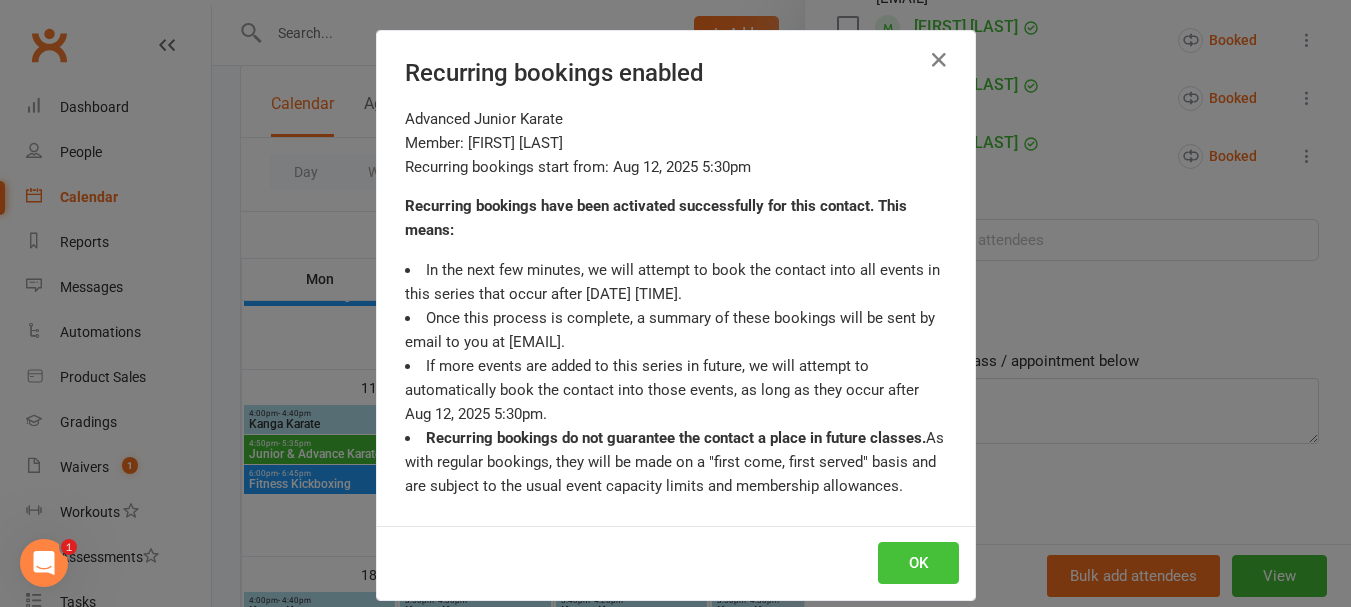 click on "OK" at bounding box center [918, 563] 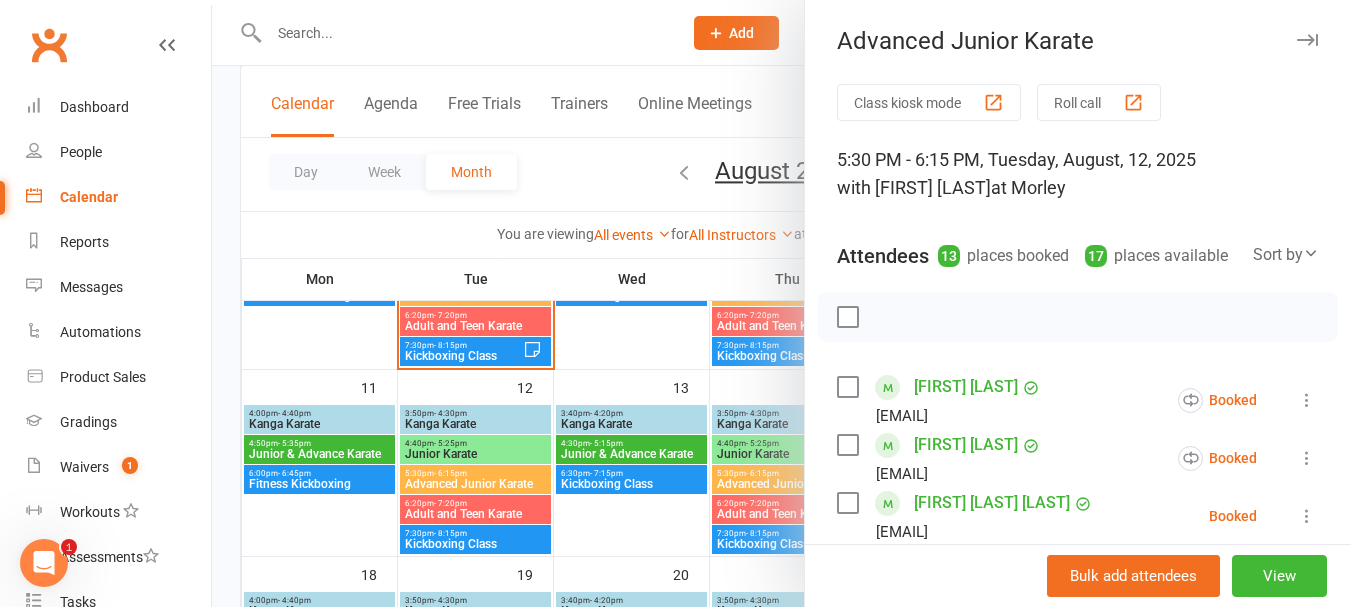 scroll, scrollTop: 0, scrollLeft: 0, axis: both 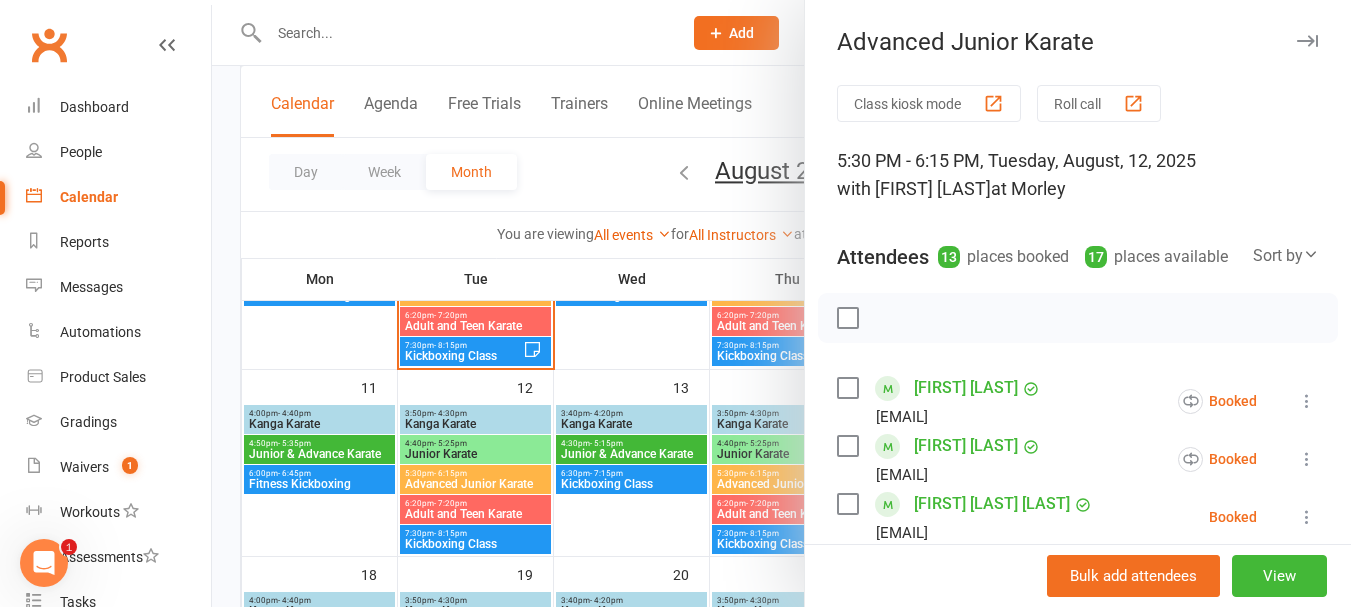 click at bounding box center [781, 303] 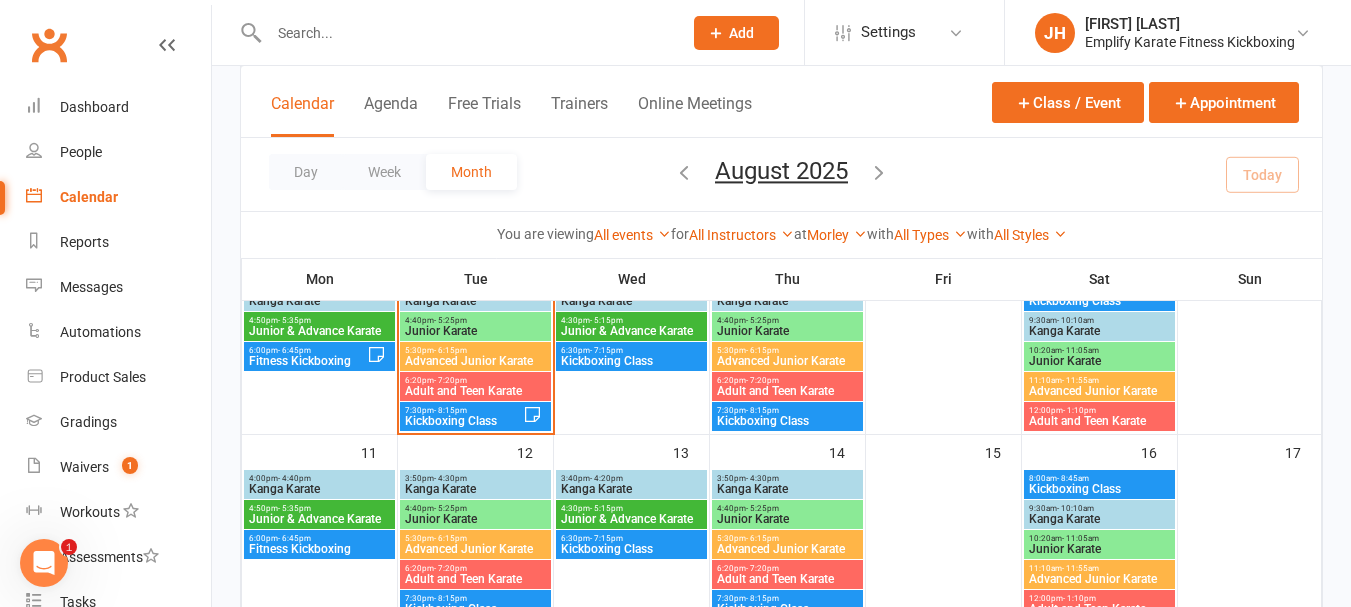 scroll, scrollTop: 331, scrollLeft: 0, axis: vertical 